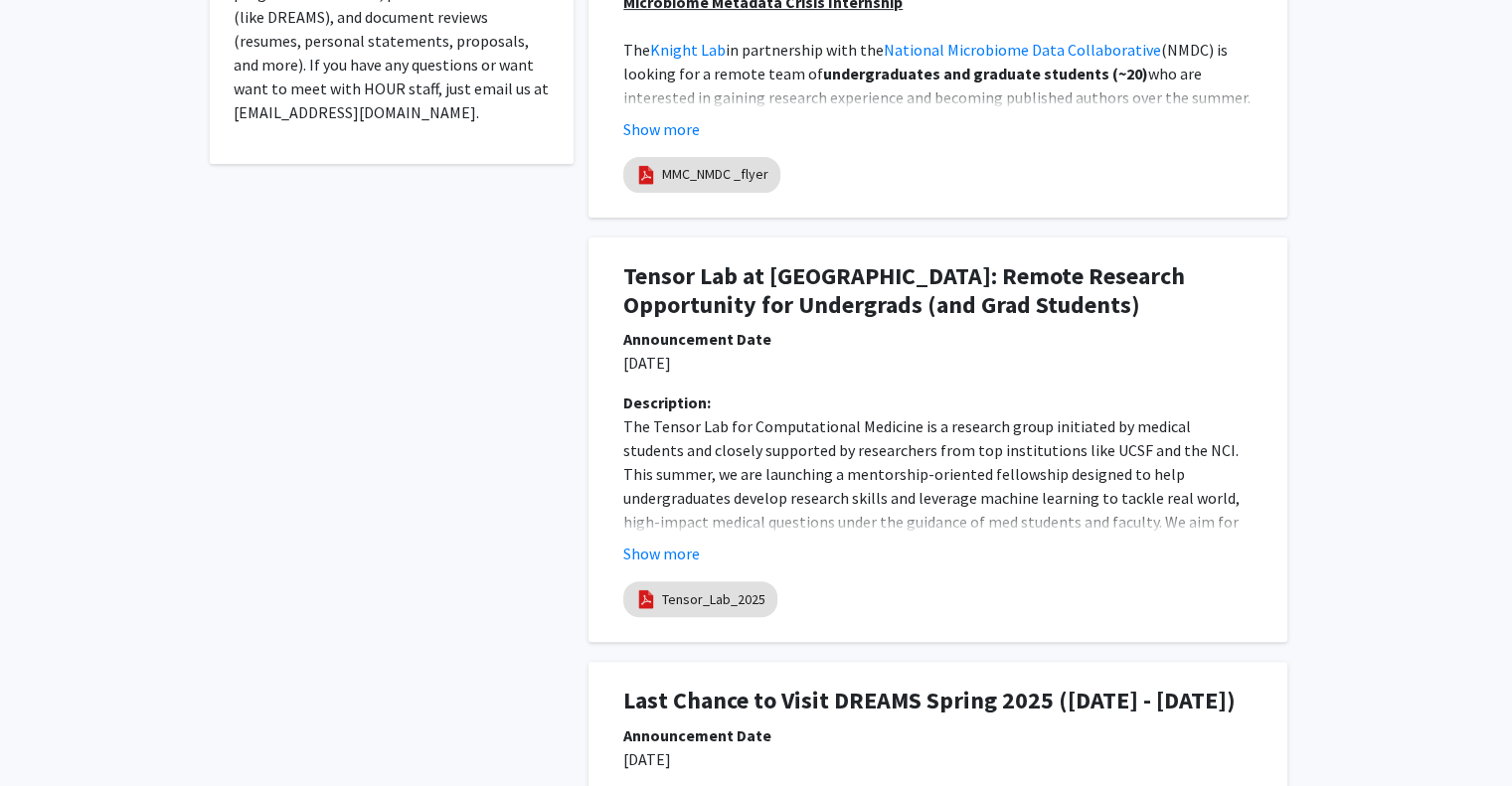 scroll, scrollTop: 655, scrollLeft: 0, axis: vertical 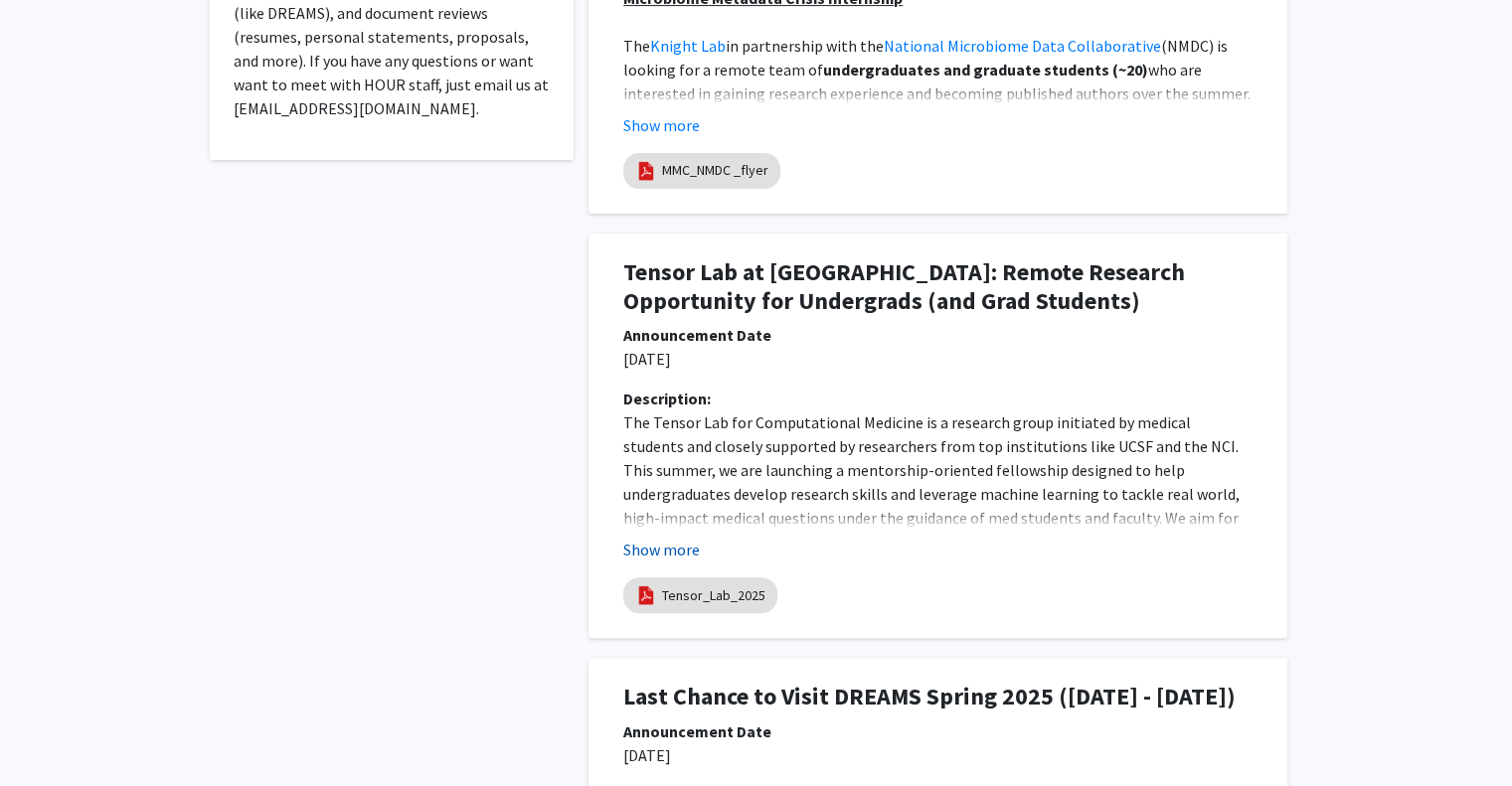 click on "Show more" 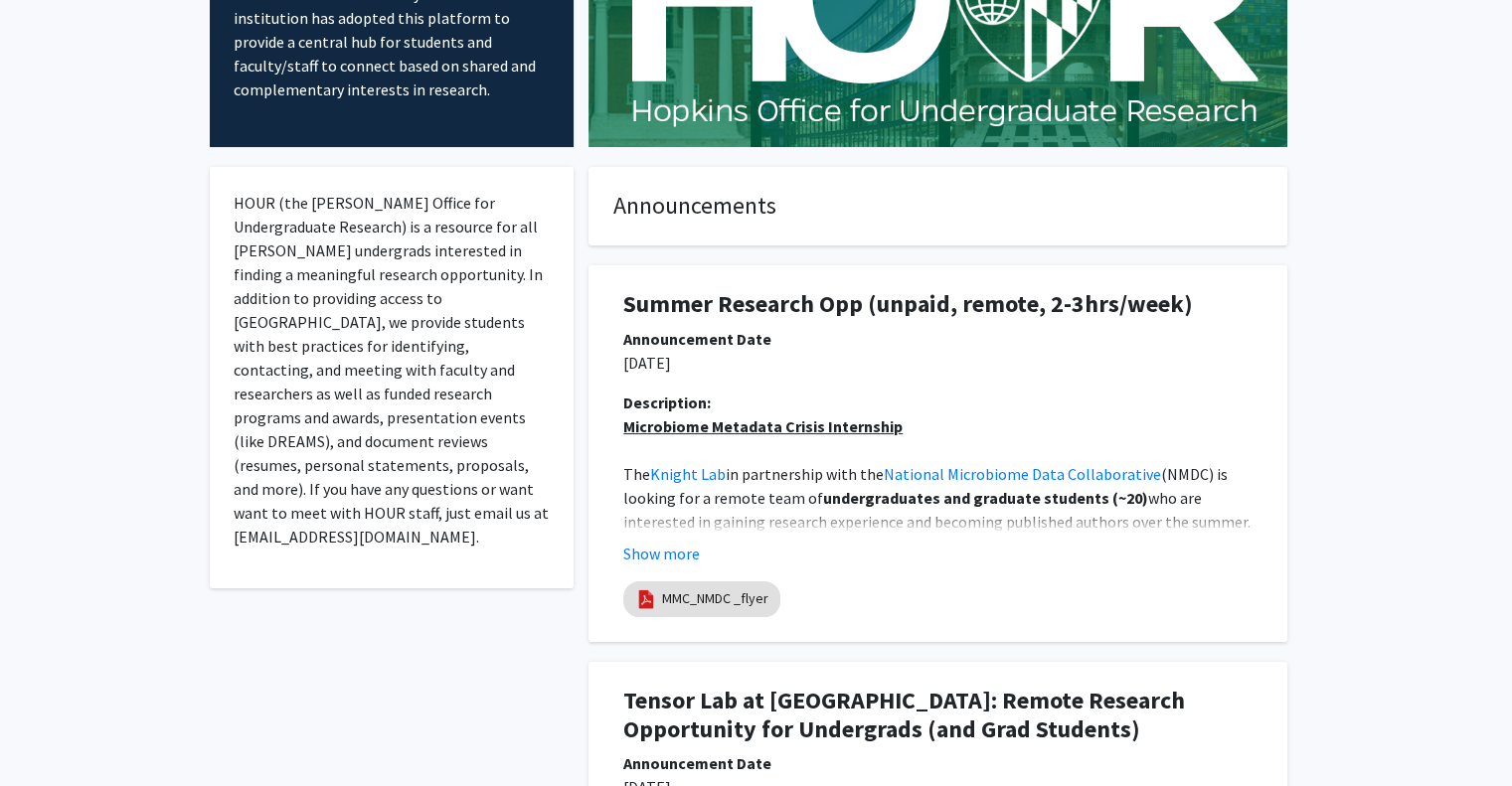 scroll, scrollTop: 178, scrollLeft: 0, axis: vertical 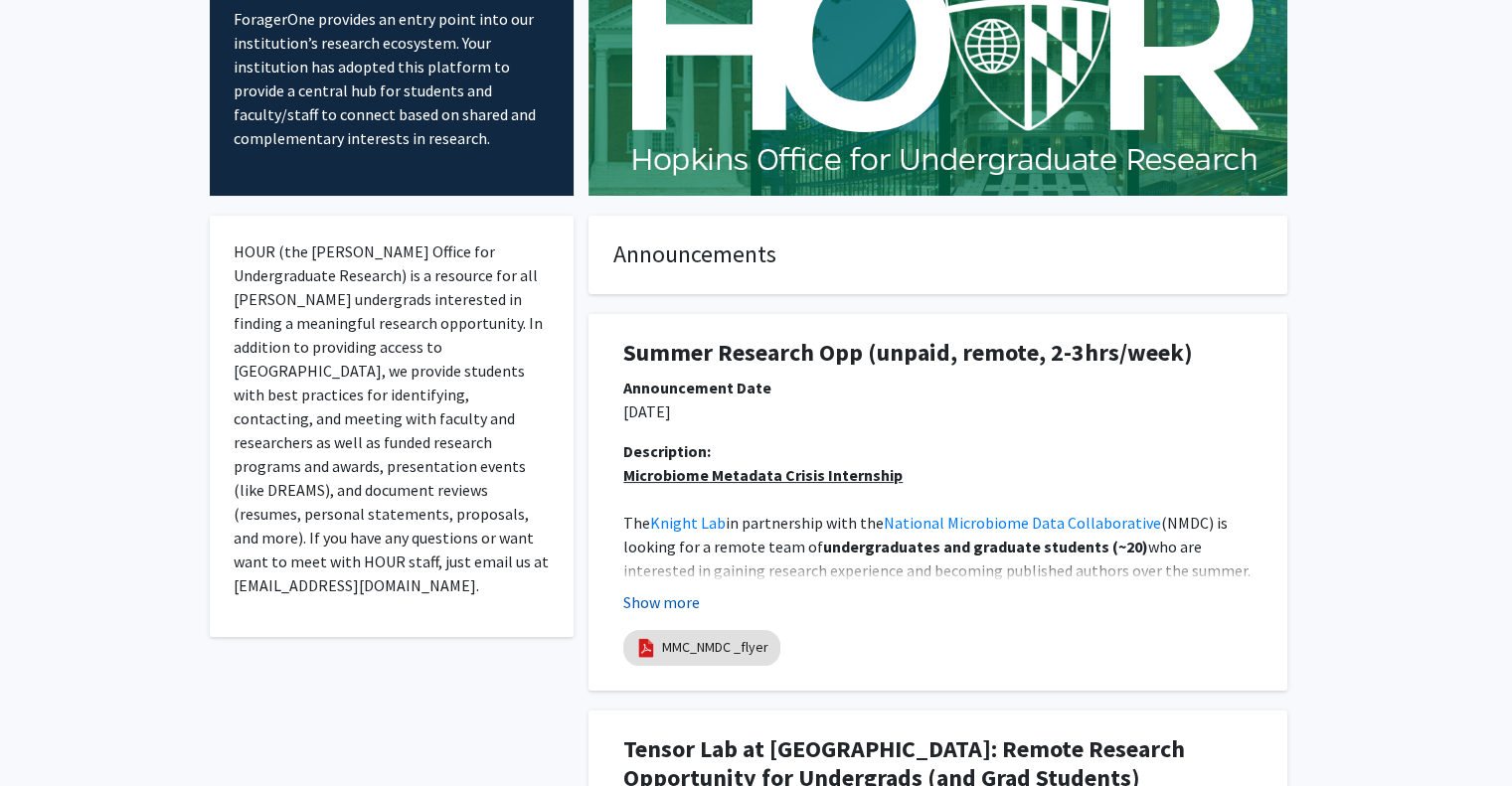 click on "Show more" 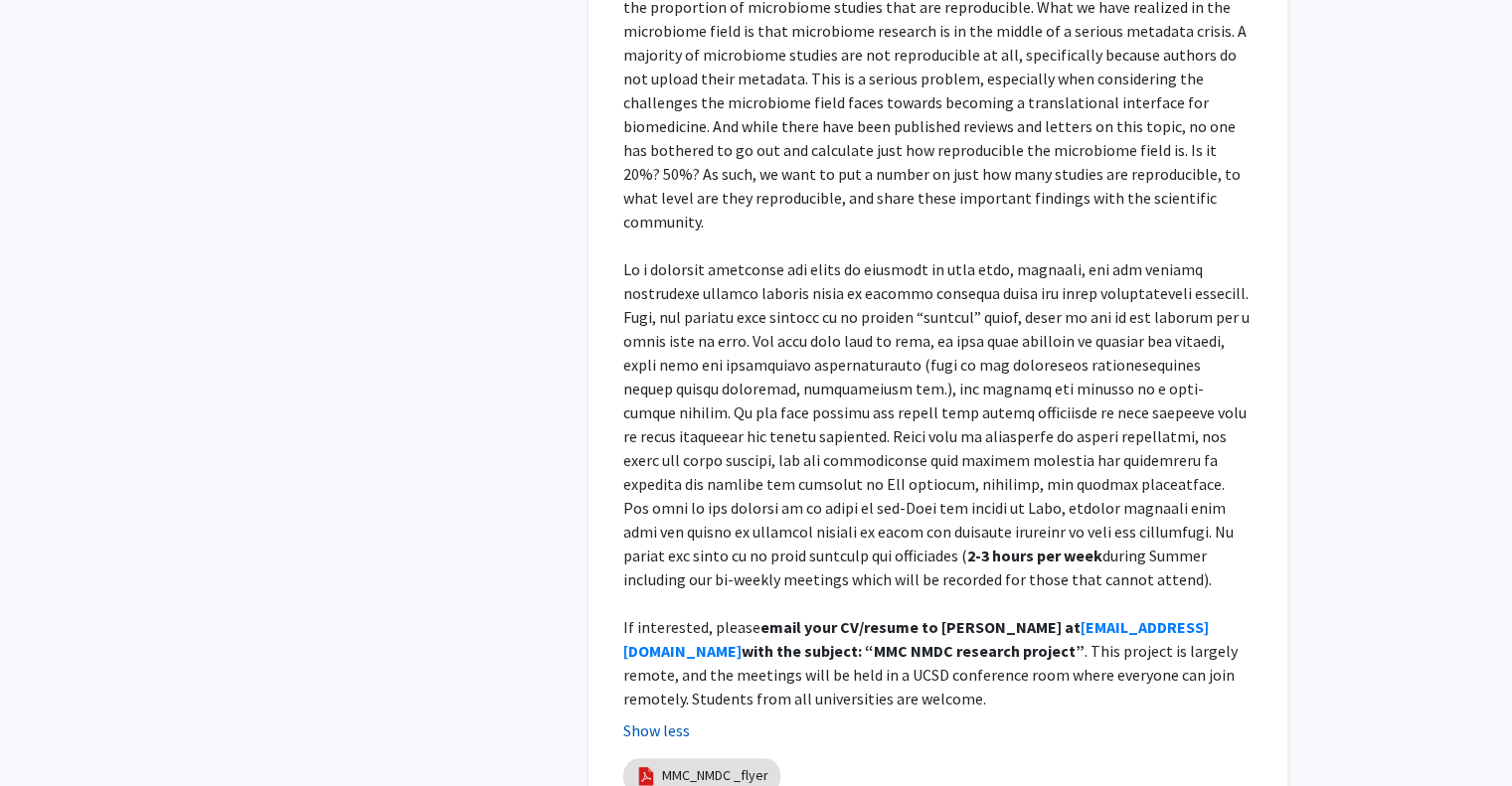 scroll, scrollTop: 909, scrollLeft: 0, axis: vertical 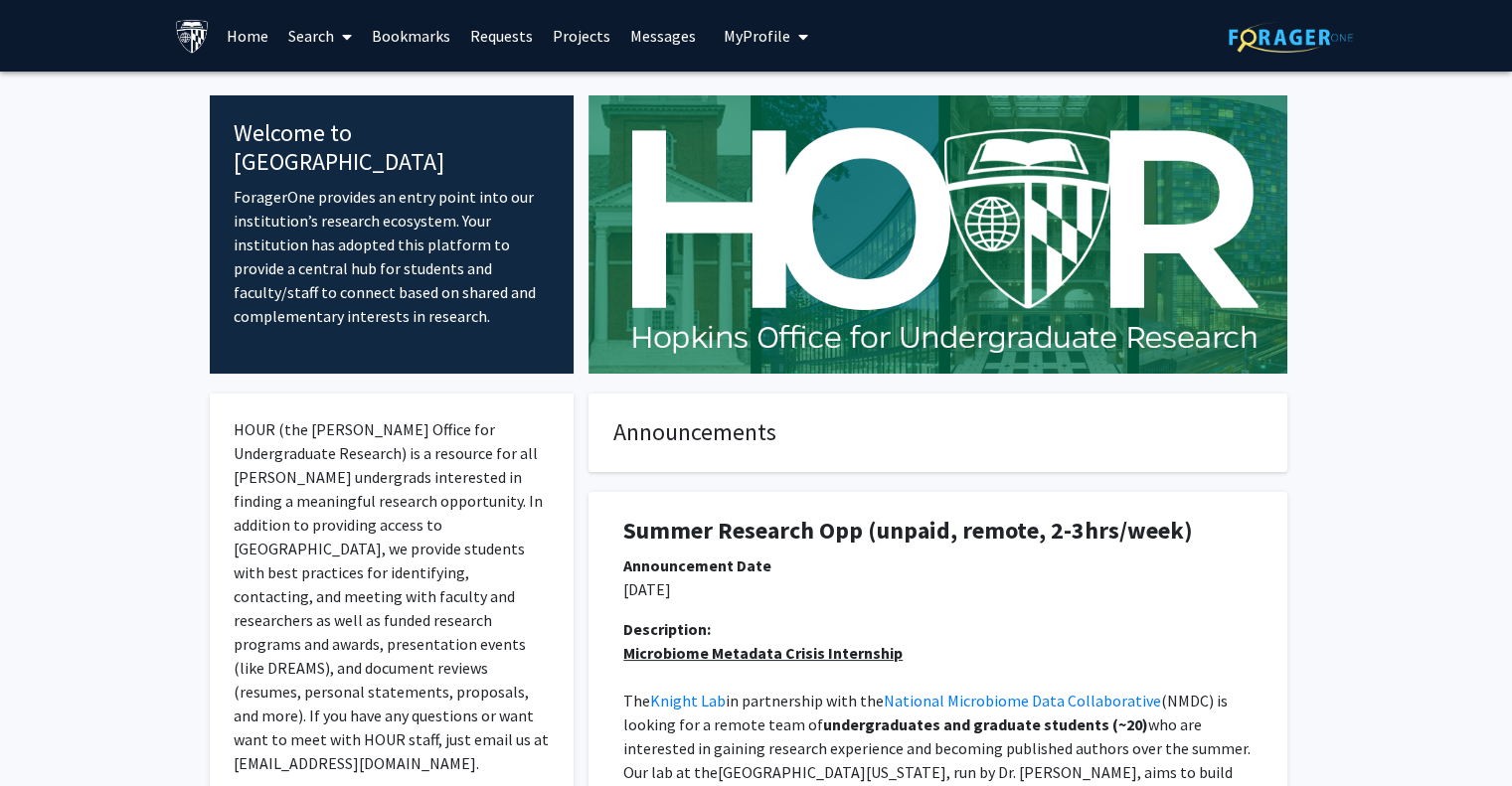 click on "Projects" at bounding box center (582, 36) 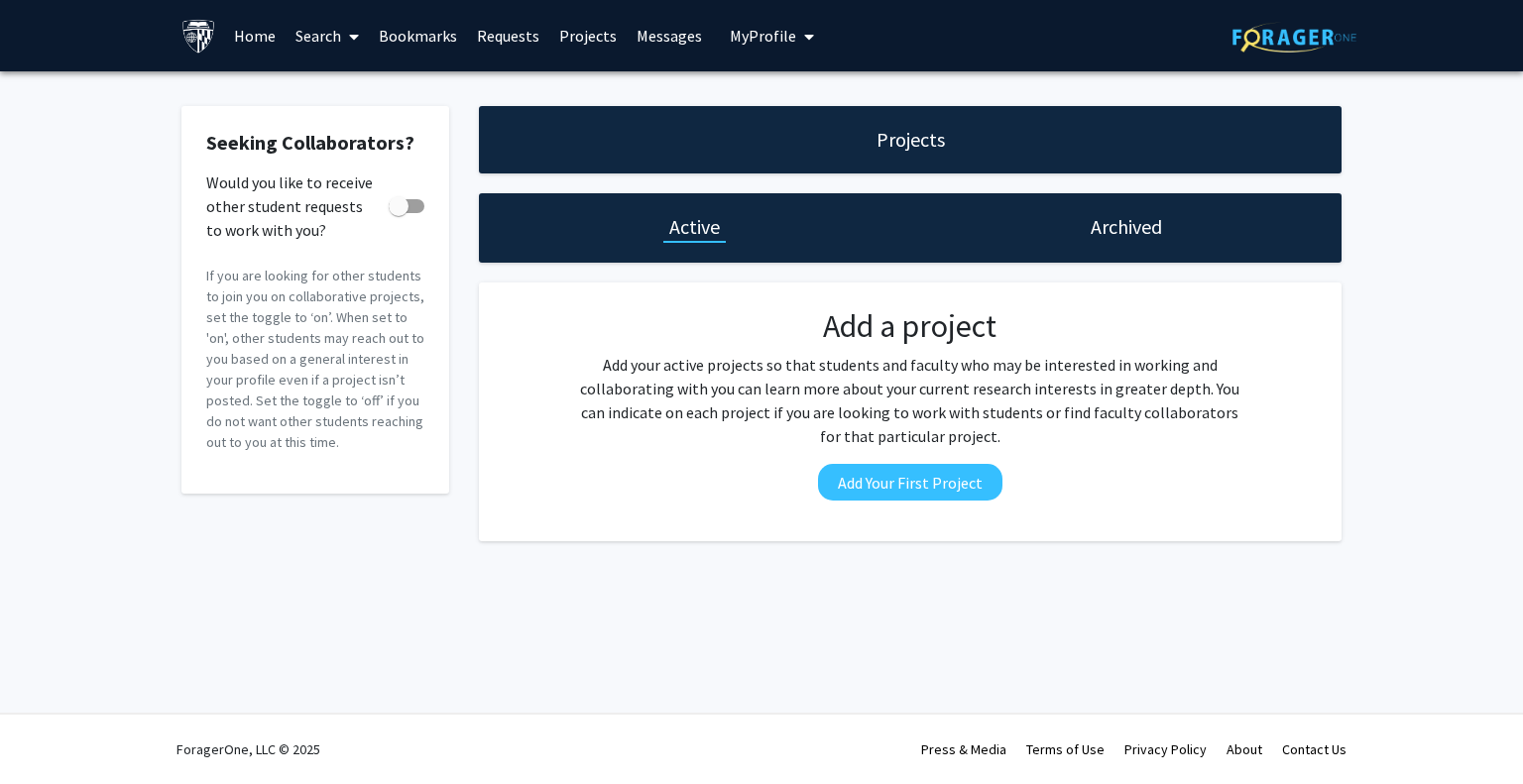click on "Search" at bounding box center [327, 36] 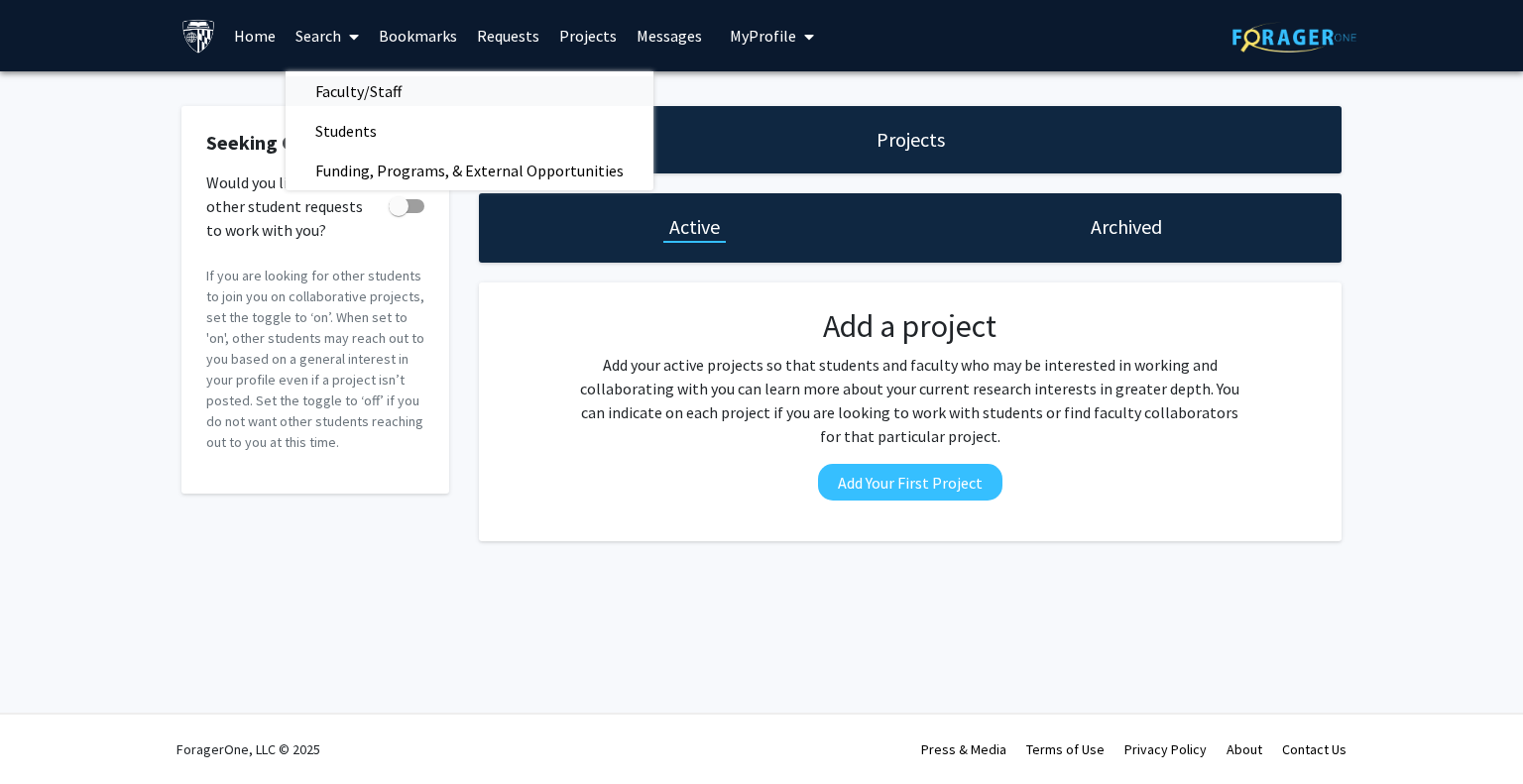 click on "Faculty/Staff" at bounding box center [358, 91] 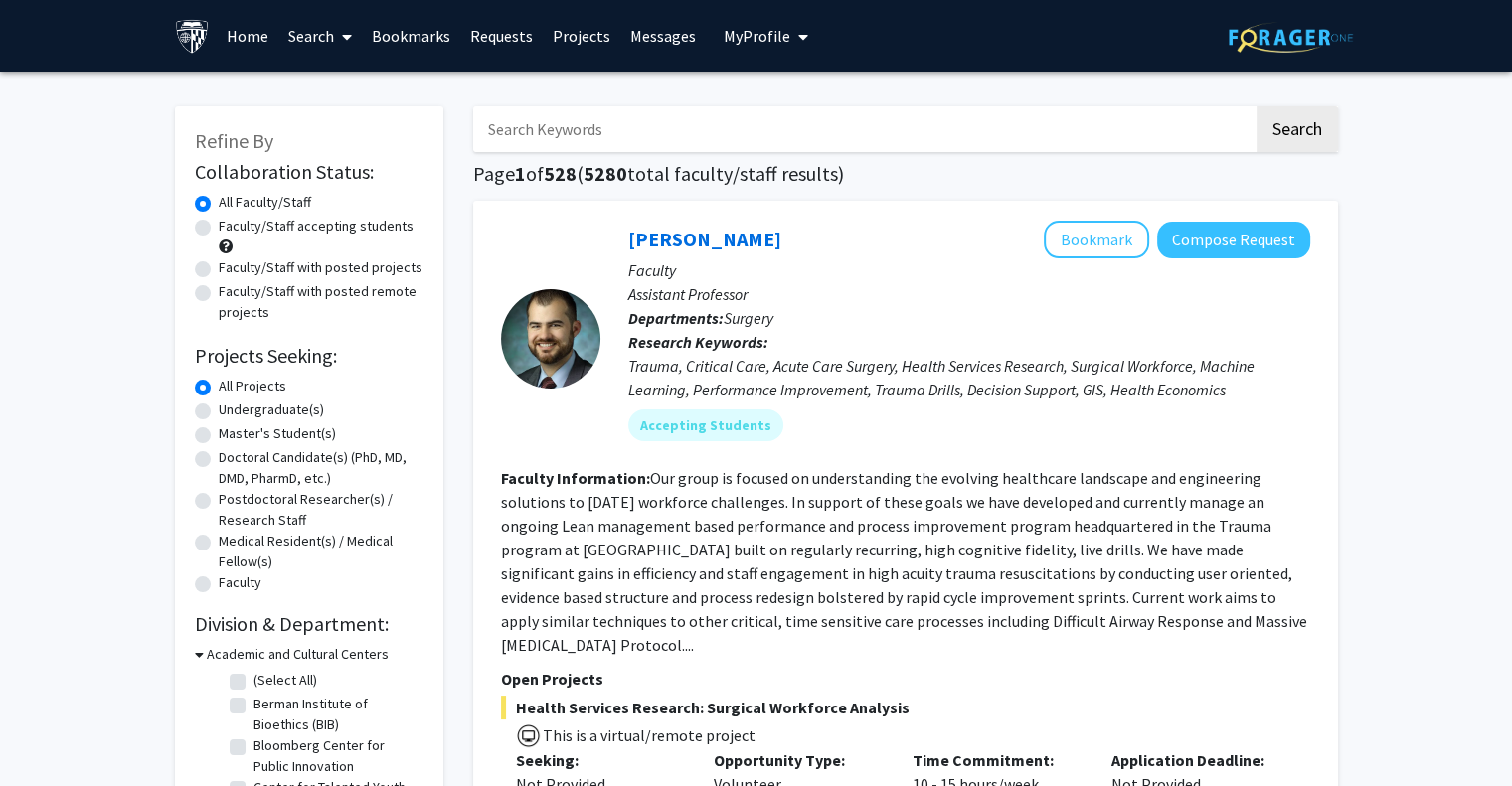 click on "Faculty/Staff with posted remote projects" 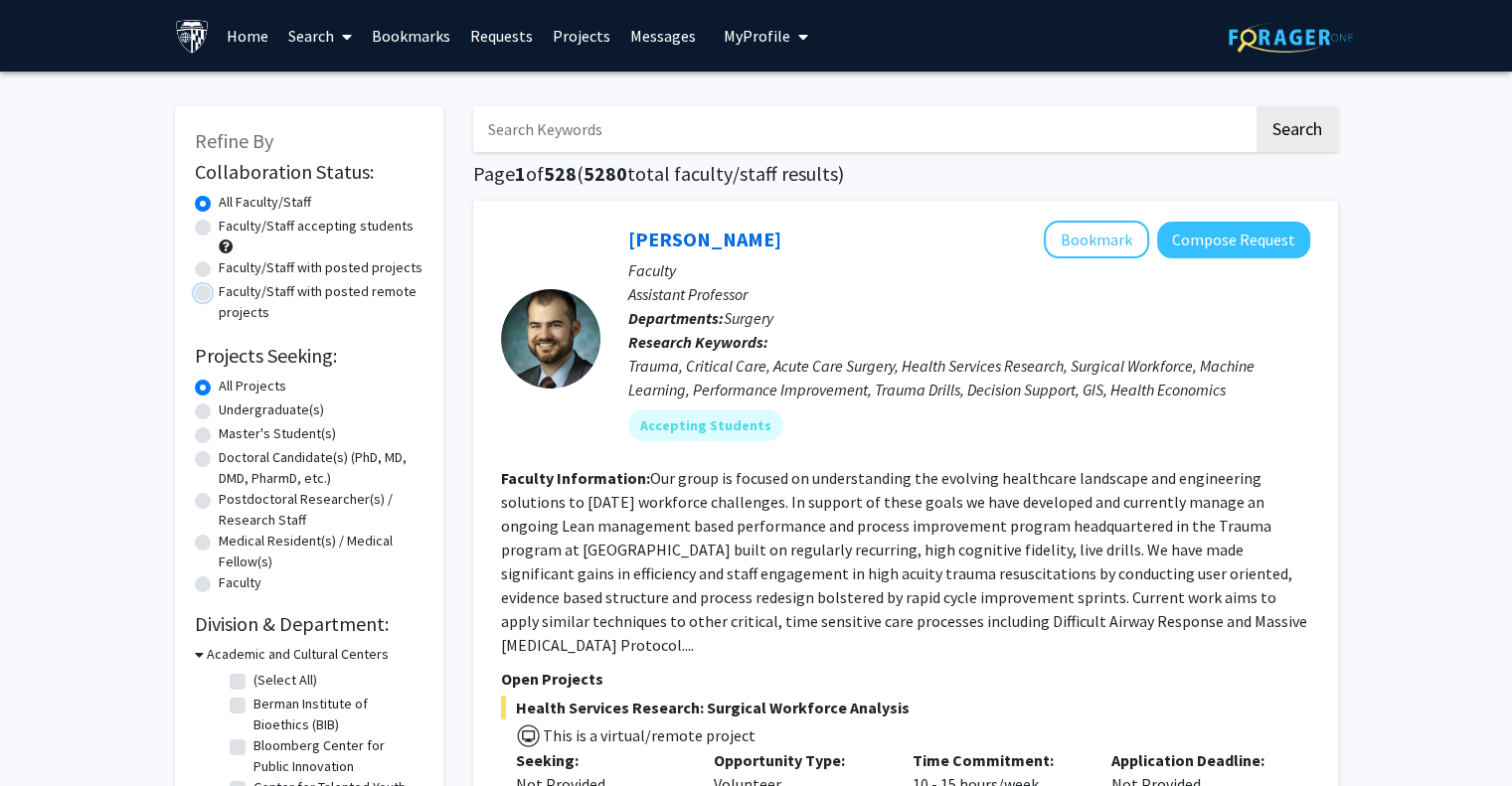 click on "Faculty/Staff with posted remote projects" at bounding box center (225, 287) 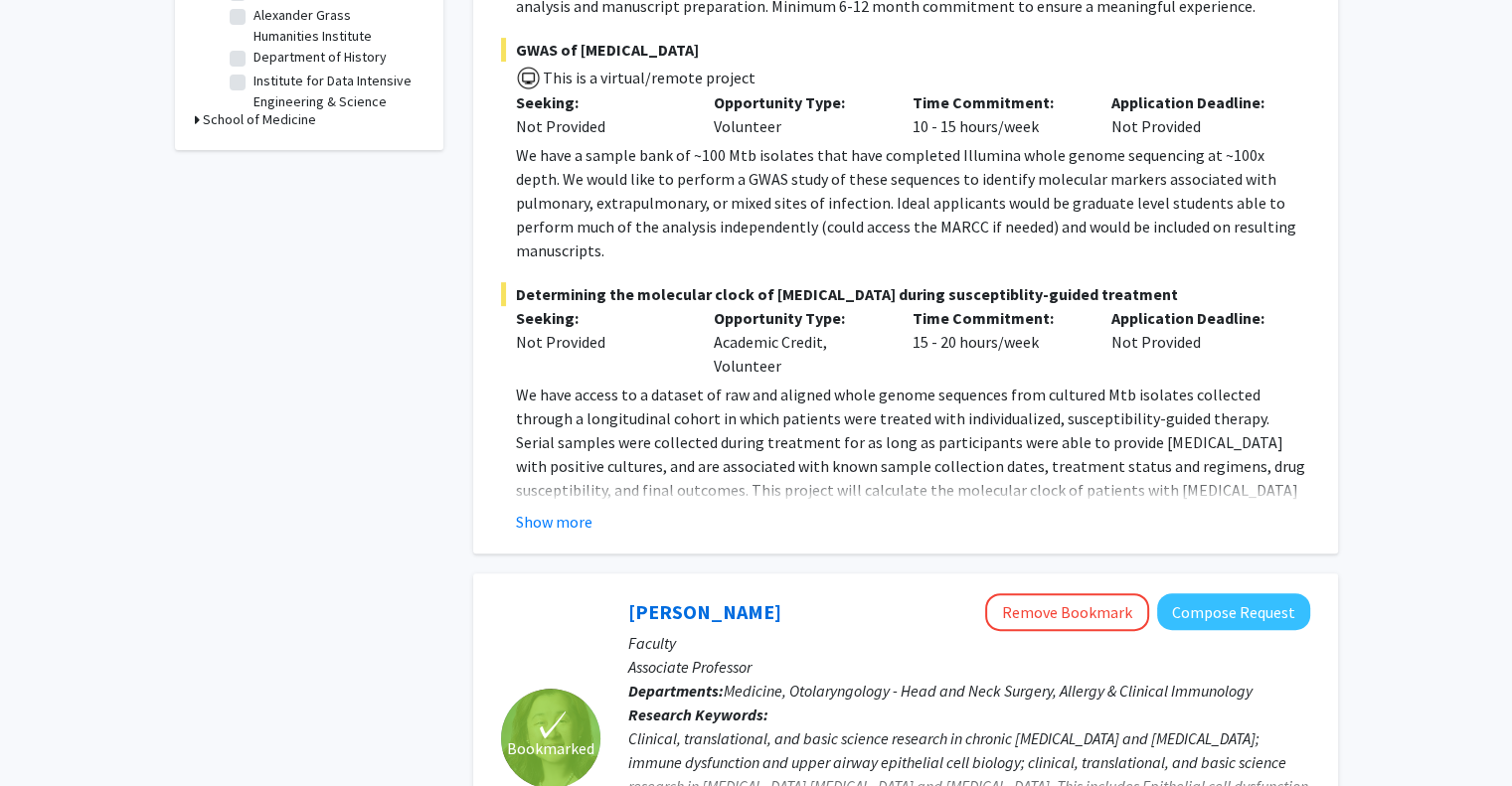 scroll, scrollTop: 763, scrollLeft: 0, axis: vertical 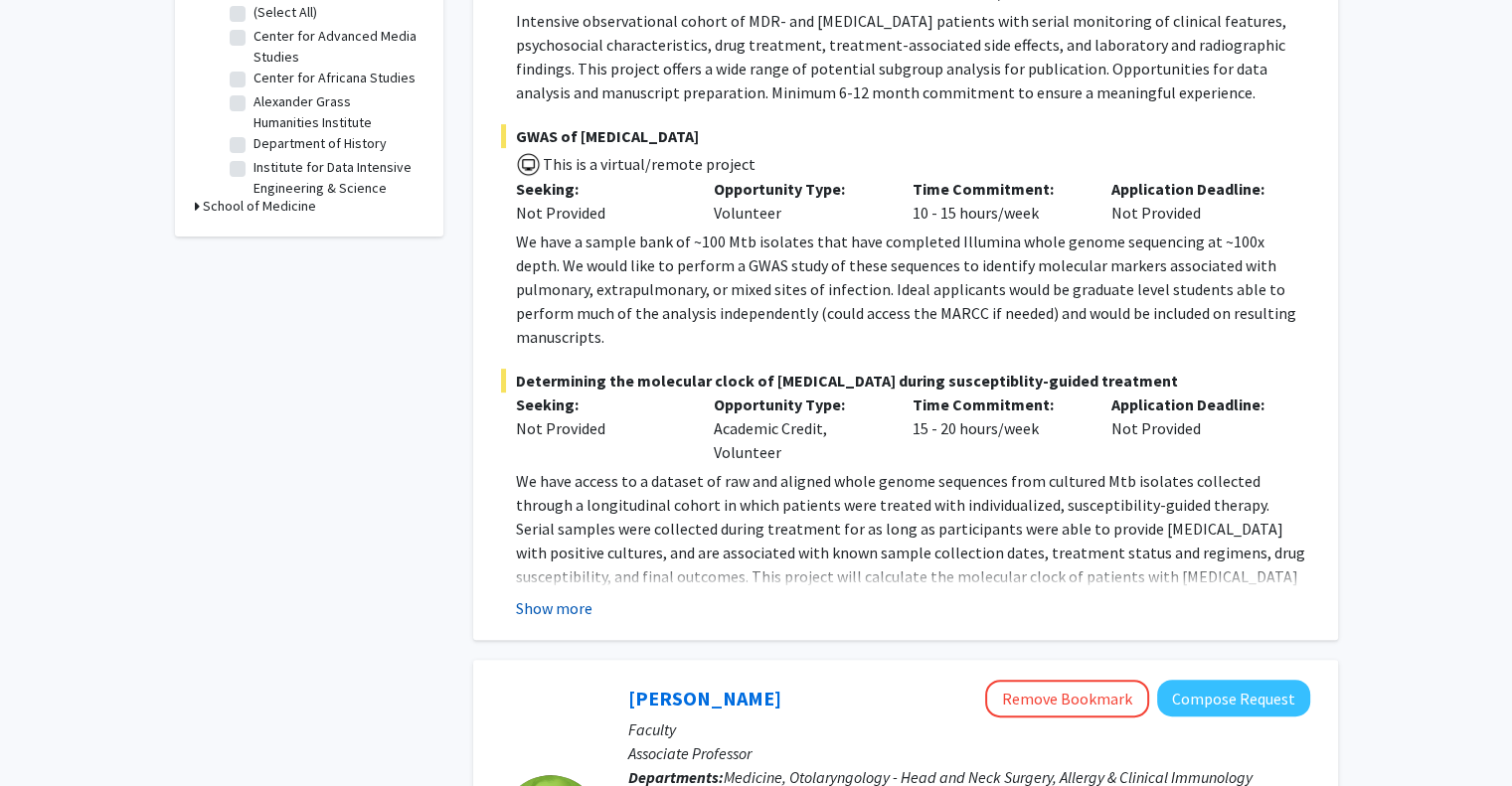 click on "Show more" 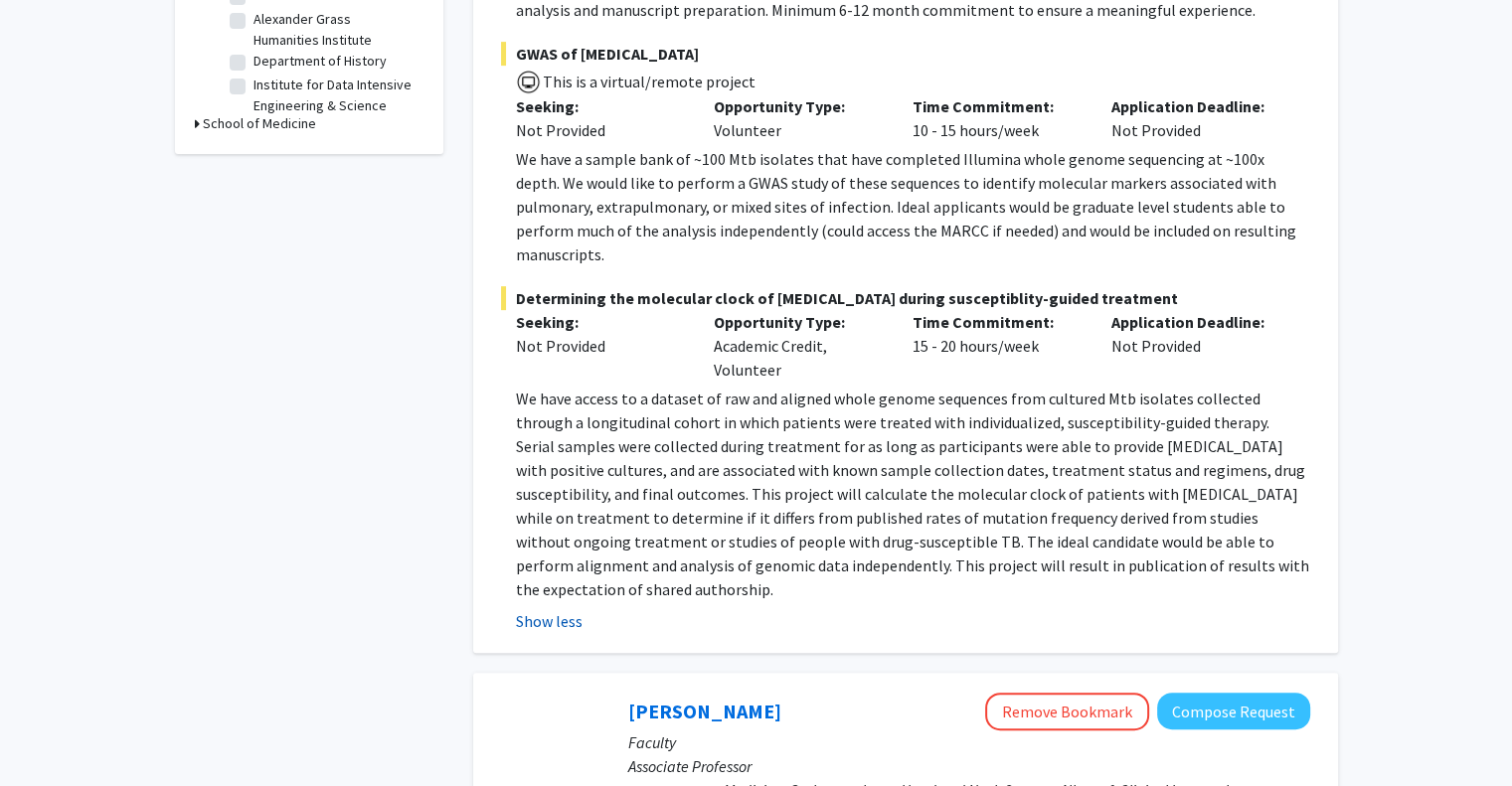 scroll, scrollTop: 763, scrollLeft: 0, axis: vertical 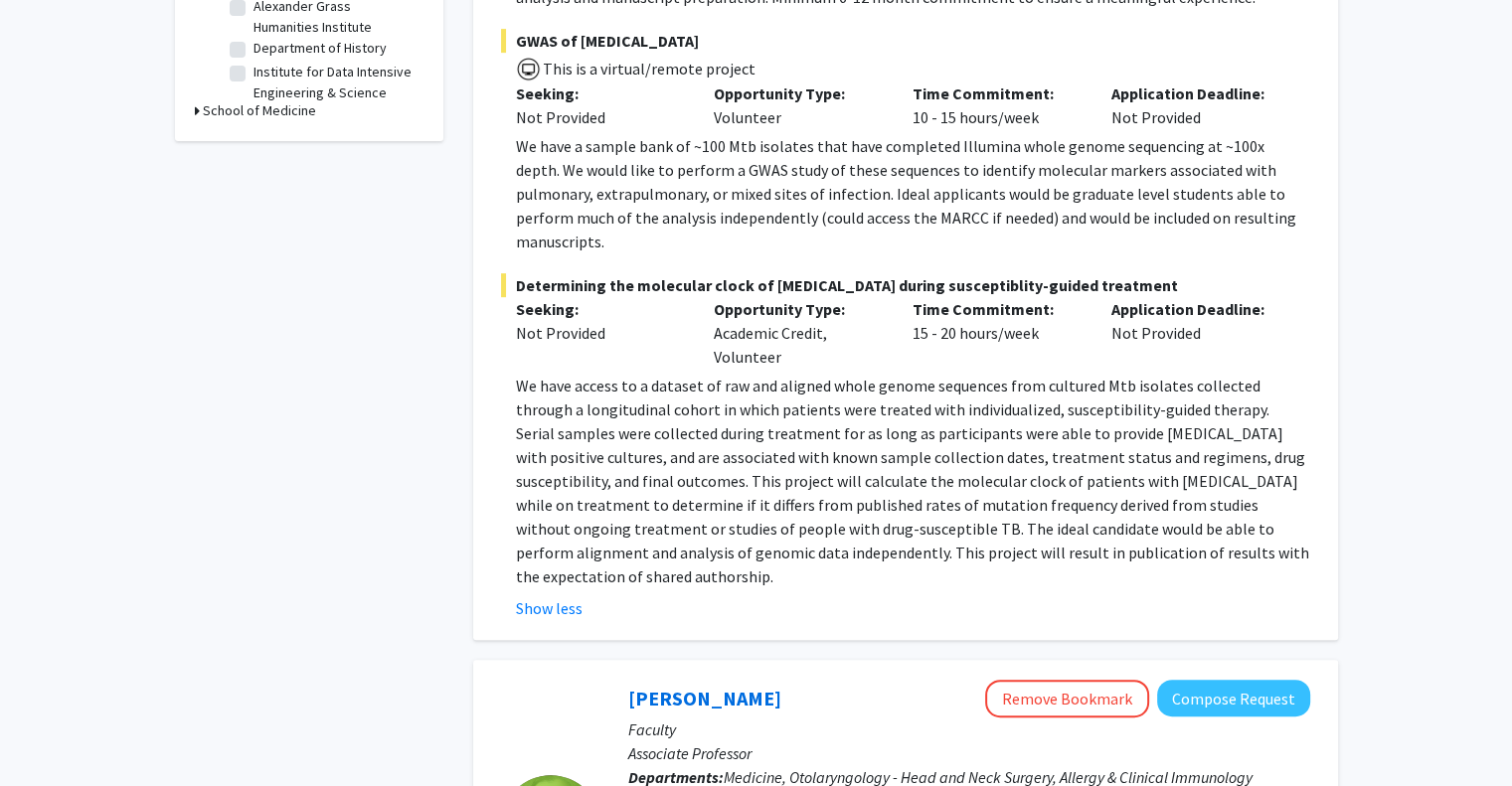 click on "We have access to a dataset of raw and aligned whole genome sequences from cultured Mtb isolates collected through a longitudinal cohort in which patients were treated with individualized, susceptibility-guided therapy. Serial samples were collected during treatment for as long as participants were able to provide [MEDICAL_DATA] with positive cultures, and are associated with known sample collection dates, treatment status and regimens, drug susceptibility, and final outcomes.  This project will calculate the molecular clock of patients with [MEDICAL_DATA] while on treatment to determine if it differs from published rates of mutation frequency derived from studies without ongoing treatment or studies of people with drug-susceptible TB.  The ideal candidate would be able to perform alignment and analysis of genomic data independently. This project will result in publication of results with the expectation of shared authorship." 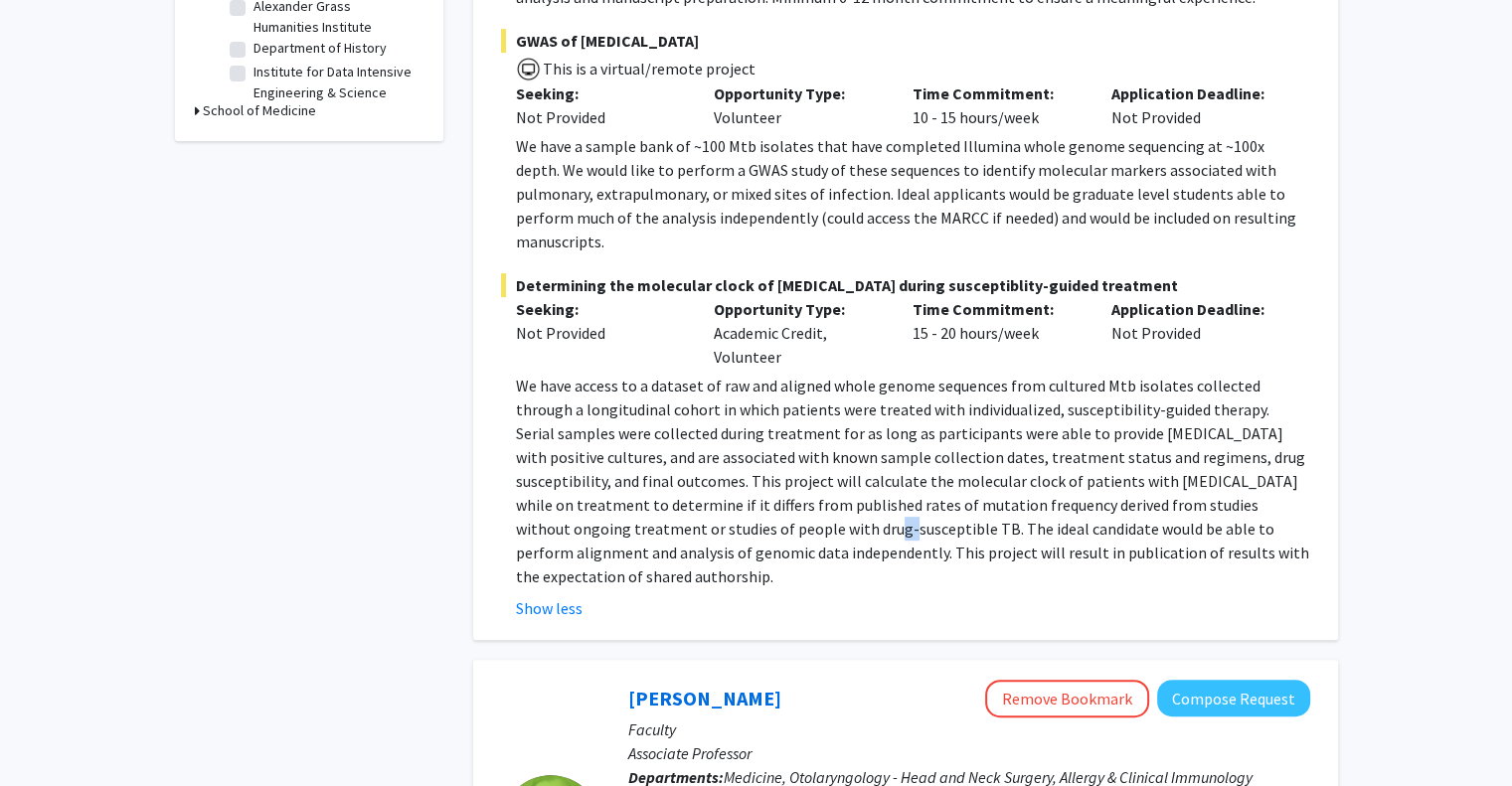 click on "We have access to a dataset of raw and aligned whole genome sequences from cultured Mtb isolates collected through a longitudinal cohort in which patients were treated with individualized, susceptibility-guided therapy. Serial samples were collected during treatment for as long as participants were able to provide [MEDICAL_DATA] with positive cultures, and are associated with known sample collection dates, treatment status and regimens, drug susceptibility, and final outcomes.  This project will calculate the molecular clock of patients with [MEDICAL_DATA] while on treatment to determine if it differs from published rates of mutation frequency derived from studies without ongoing treatment or studies of people with drug-susceptible TB.  The ideal candidate would be able to perform alignment and analysis of genomic data independently. This project will result in publication of results with the expectation of shared authorship." 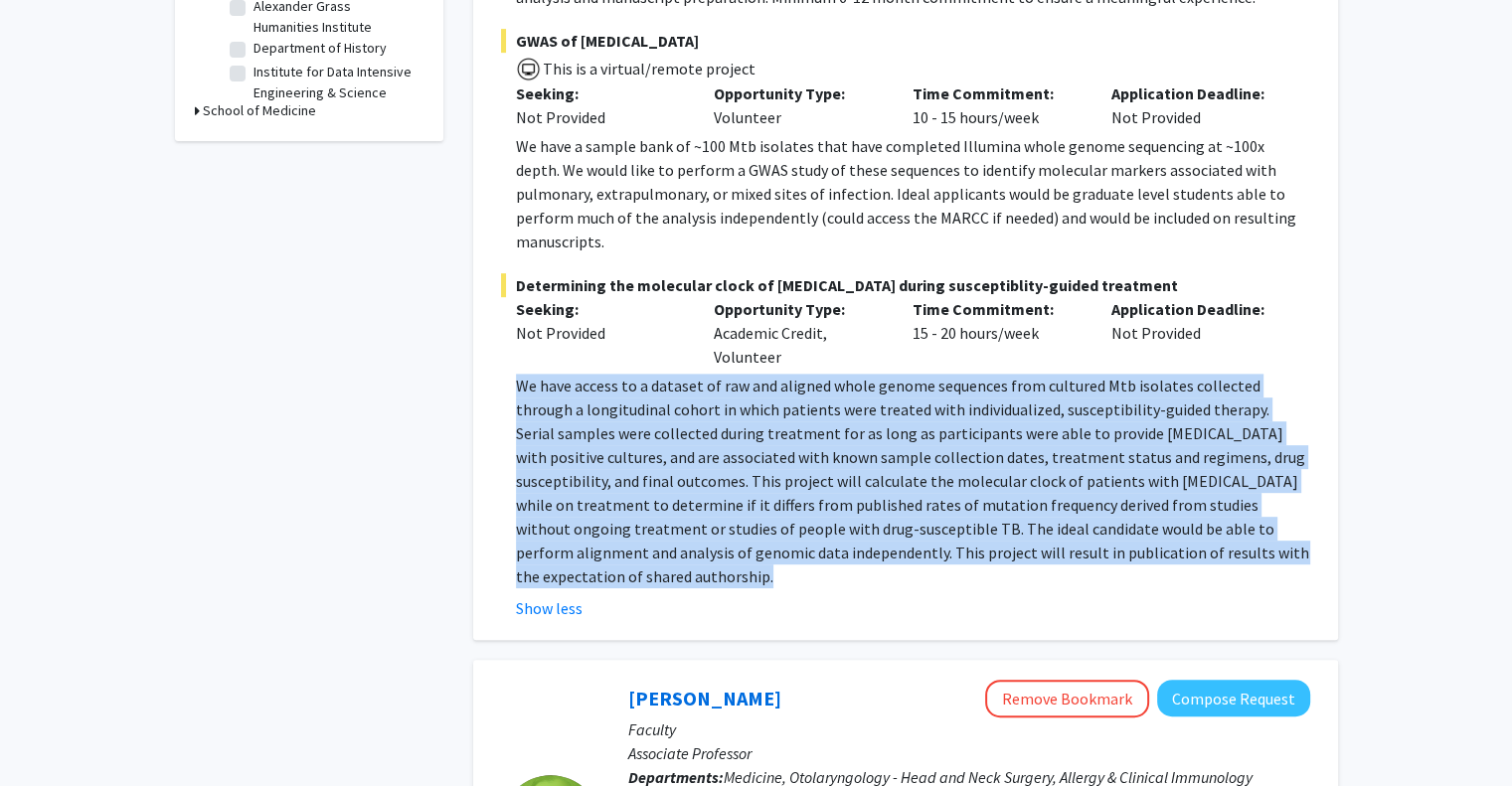 click on "We have access to a dataset of raw and aligned whole genome sequences from cultured Mtb isolates collected through a longitudinal cohort in which patients were treated with individualized, susceptibility-guided therapy. Serial samples were collected during treatment for as long as participants were able to provide [MEDICAL_DATA] with positive cultures, and are associated with known sample collection dates, treatment status and regimens, drug susceptibility, and final outcomes.  This project will calculate the molecular clock of patients with [MEDICAL_DATA] while on treatment to determine if it differs from published rates of mutation frequency derived from studies without ongoing treatment or studies of people with drug-susceptible TB.  The ideal candidate would be able to perform alignment and analysis of genomic data independently. This project will result in publication of results with the expectation of shared authorship." 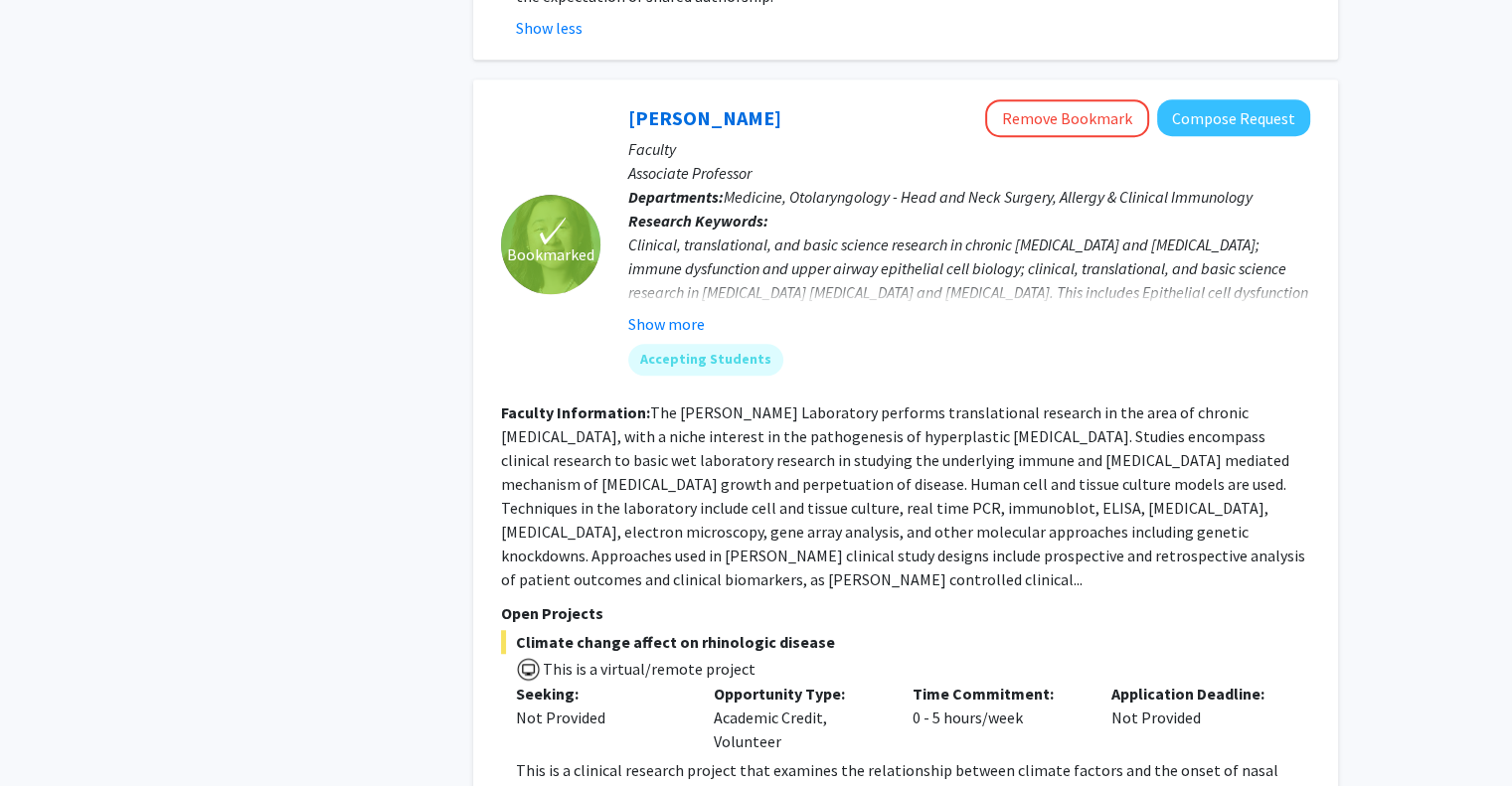 scroll, scrollTop: 1578, scrollLeft: 0, axis: vertical 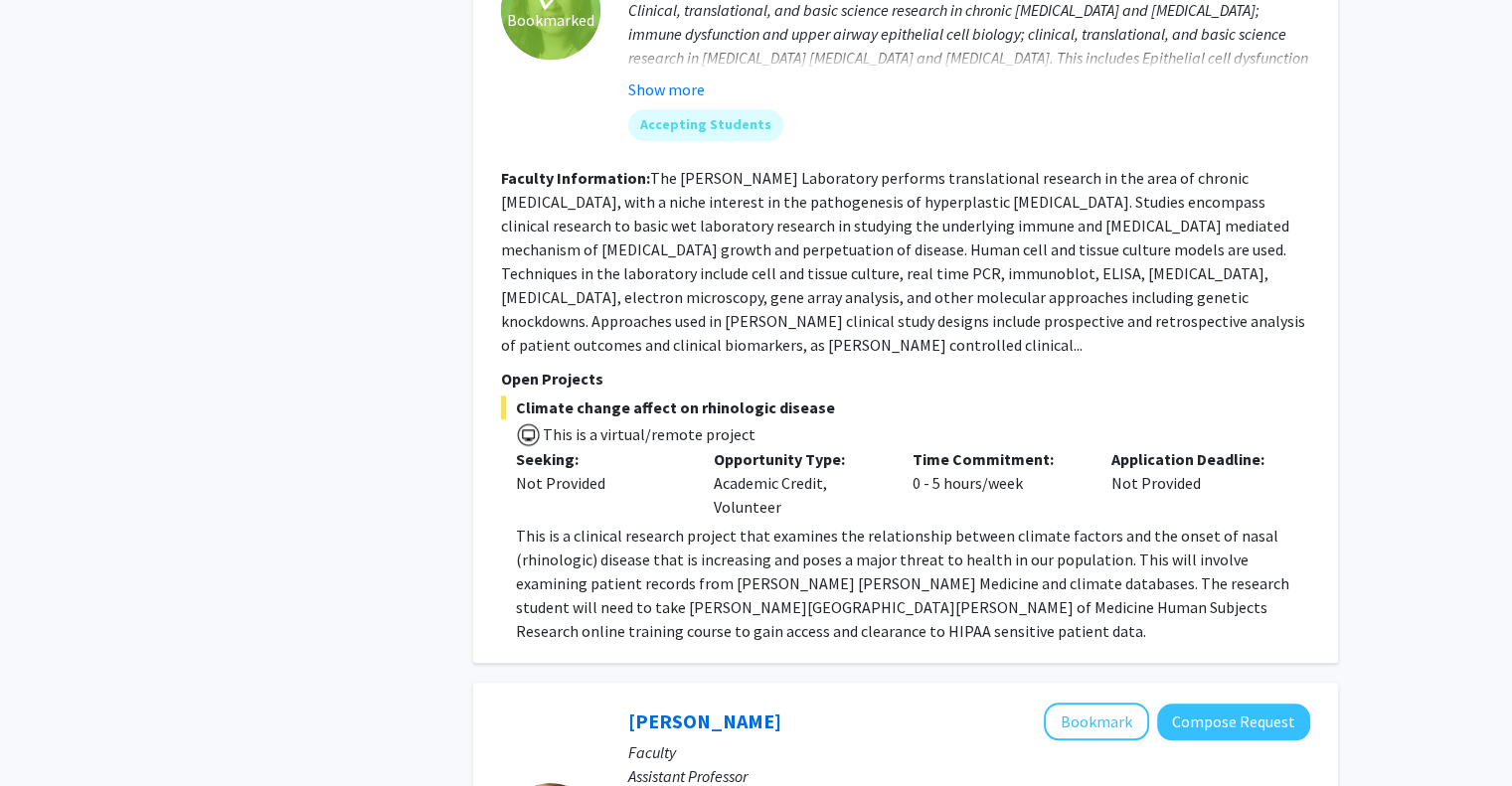 click on "This is a clinical research project that examines the relationship between climate factors and the onset of nasal (rhinologic) disease that is increasing and poses a major threat to health in our population. This will involve examining patient records from [PERSON_NAME] [PERSON_NAME] Medicine and climate databases. The research student will need to take [PERSON_NAME][GEOGRAPHIC_DATA][PERSON_NAME] of Medicine Human Subjects Research online training course to gain access and clearance to HIPAA sensitive patient data." 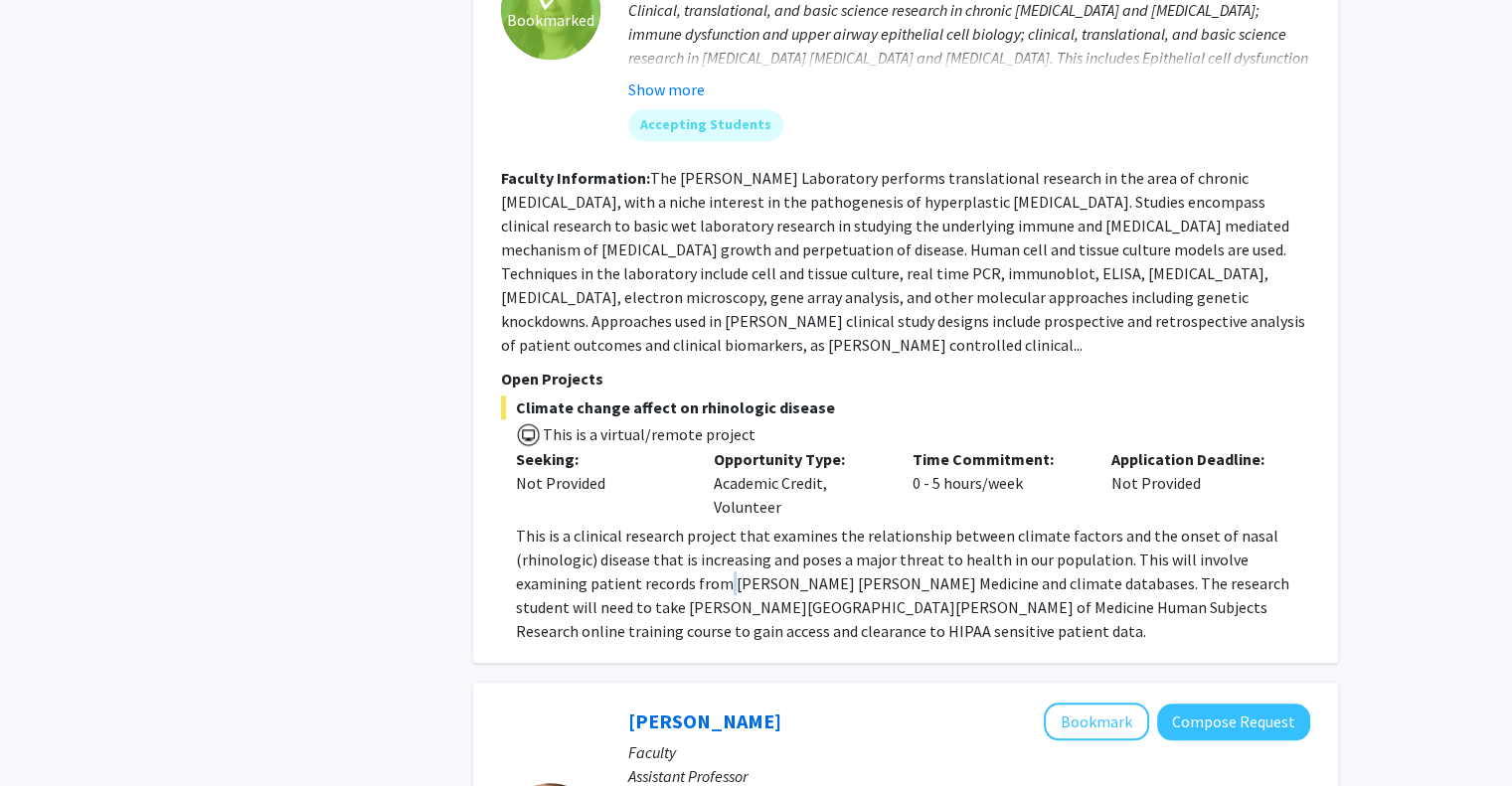 click on "This is a clinical research project that examines the relationship between climate factors and the onset of nasal (rhinologic) disease that is increasing and poses a major threat to health in our population. This will involve examining patient records from [PERSON_NAME] [PERSON_NAME] Medicine and climate databases. The research student will need to take [PERSON_NAME][GEOGRAPHIC_DATA][PERSON_NAME] of Medicine Human Subjects Research online training course to gain access and clearance to HIPAA sensitive patient data." 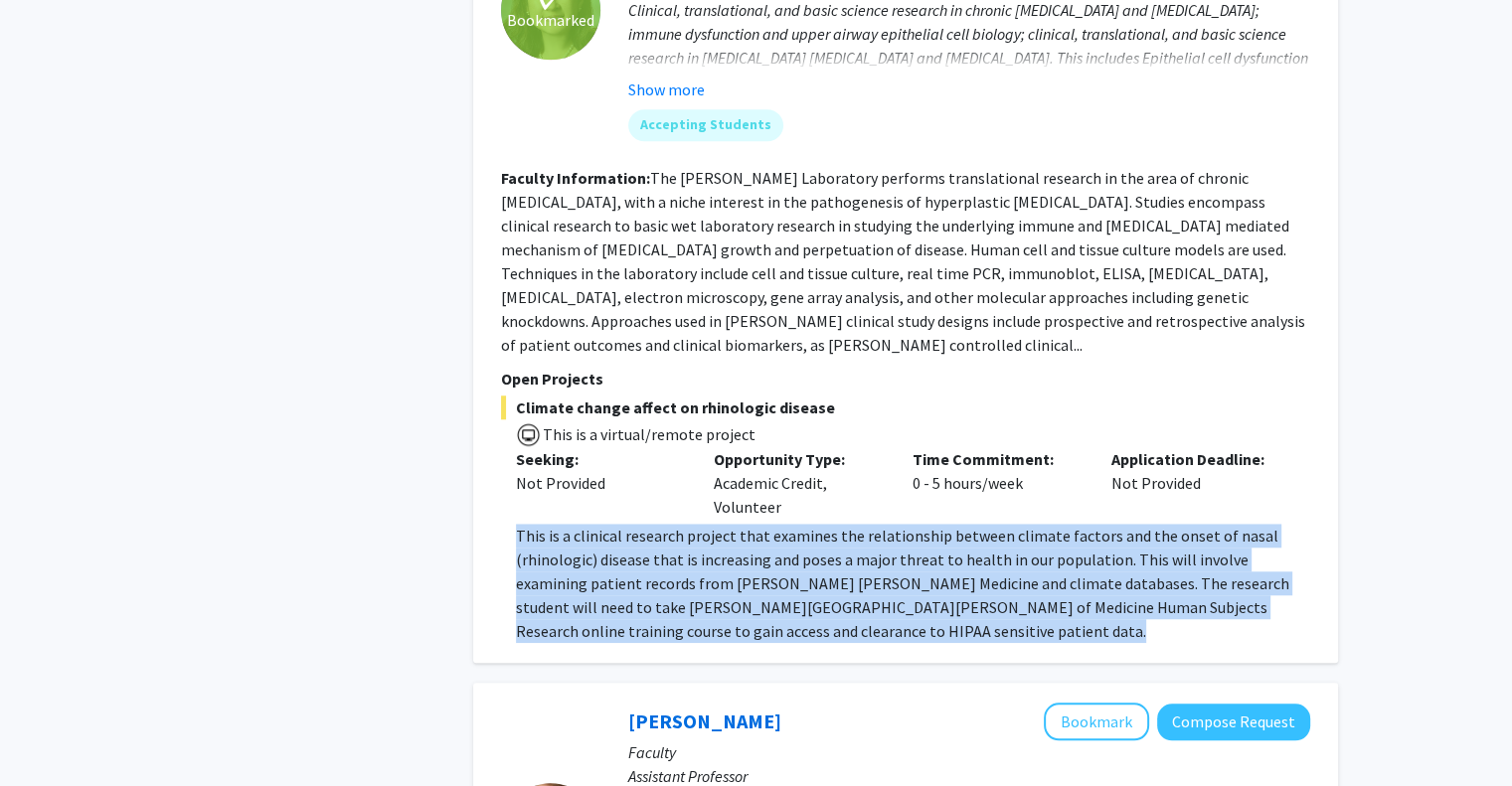 click on "This is a clinical research project that examines the relationship between climate factors and the onset of nasal (rhinologic) disease that is increasing and poses a major threat to health in our population. This will involve examining patient records from [PERSON_NAME] [PERSON_NAME] Medicine and climate databases. The research student will need to take [PERSON_NAME][GEOGRAPHIC_DATA][PERSON_NAME] of Medicine Human Subjects Research online training course to gain access and clearance to HIPAA sensitive patient data." 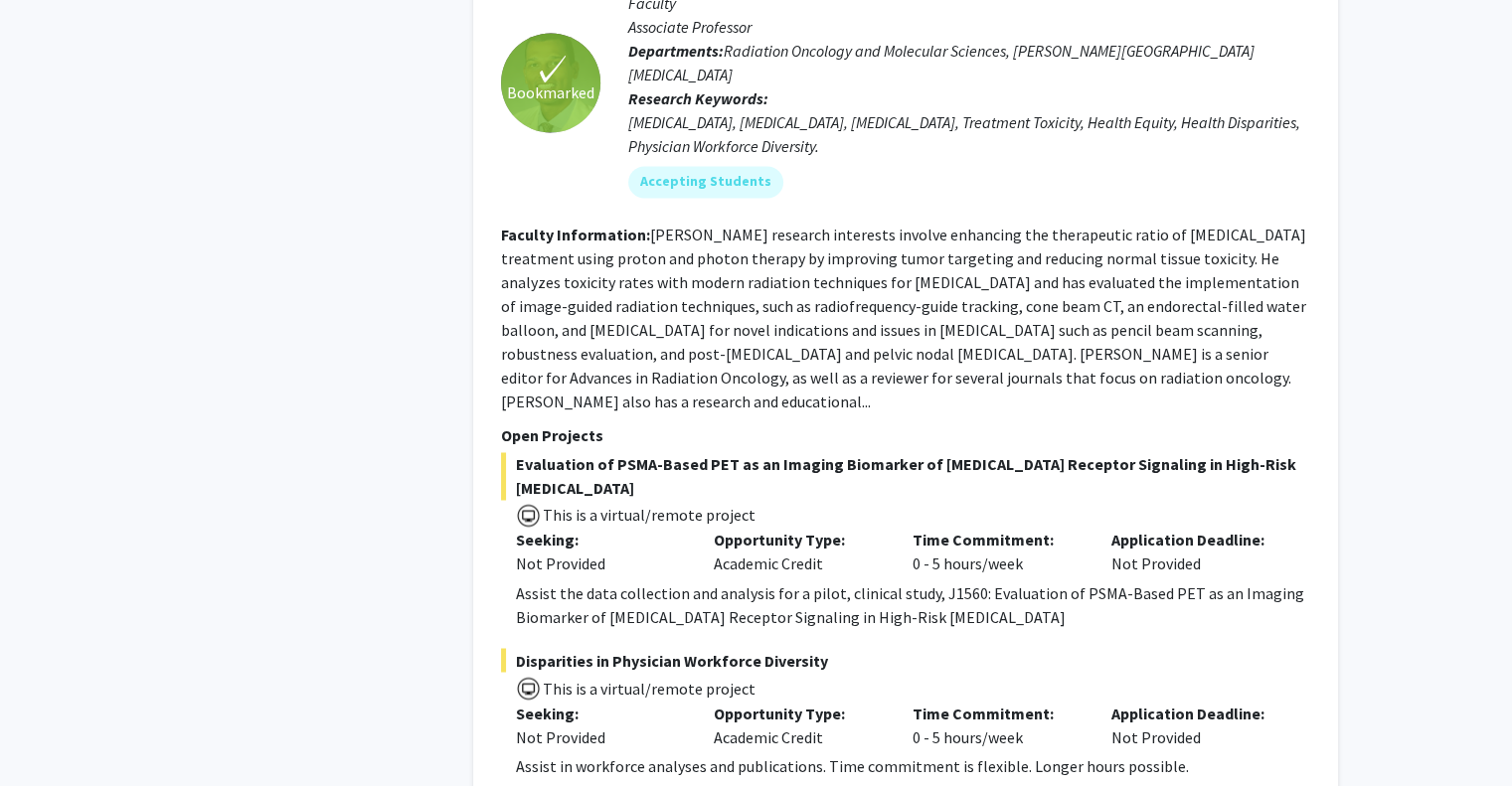 scroll, scrollTop: 3199, scrollLeft: 0, axis: vertical 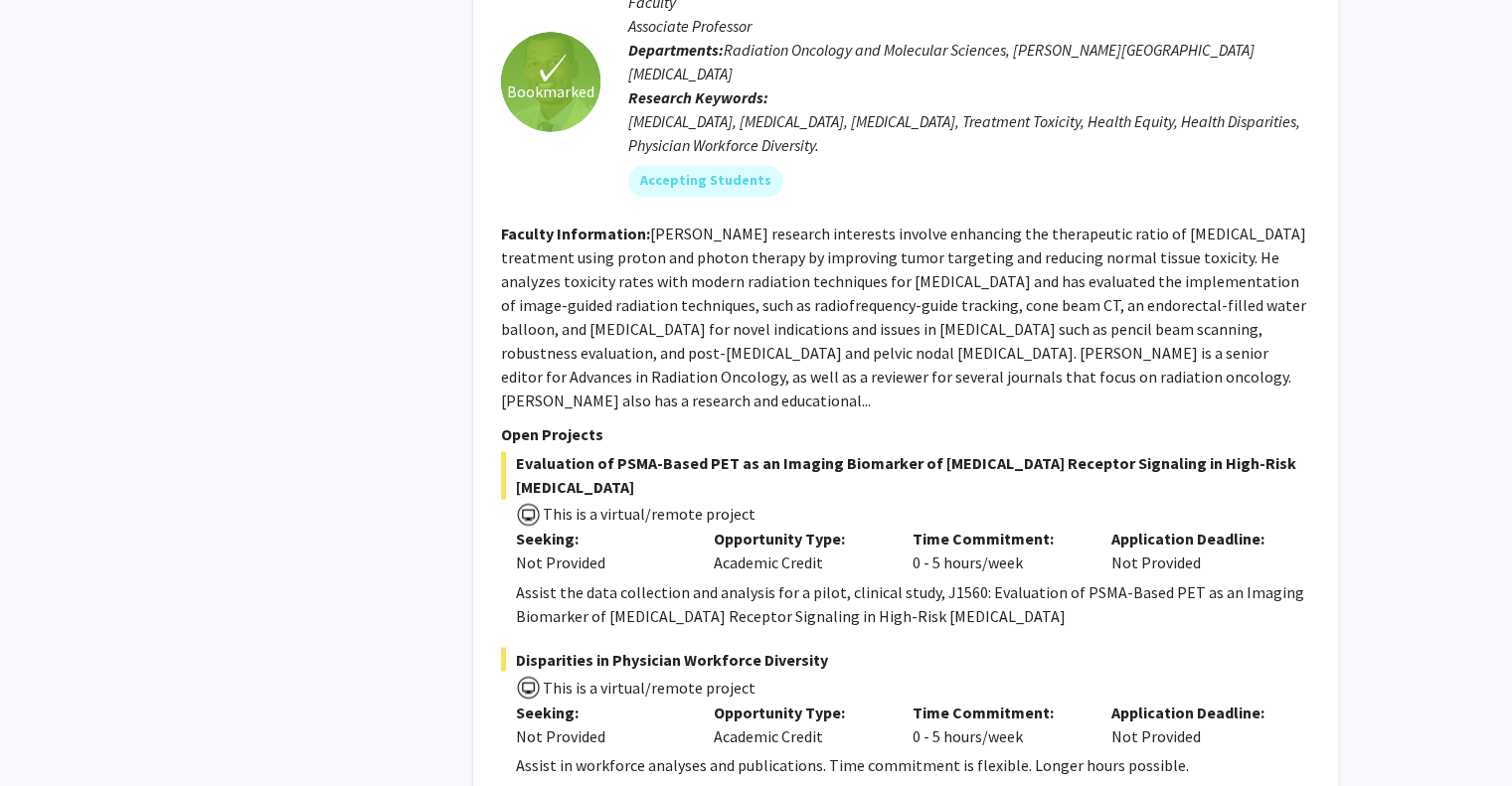 click on "Assist the data collection and analysis for a pilot, clinical  study, J1560: Evaluation of PSMA-Based PET as an Imaging Biomarker of [MEDICAL_DATA] Receptor Signaling in High-Risk [MEDICAL_DATA]" 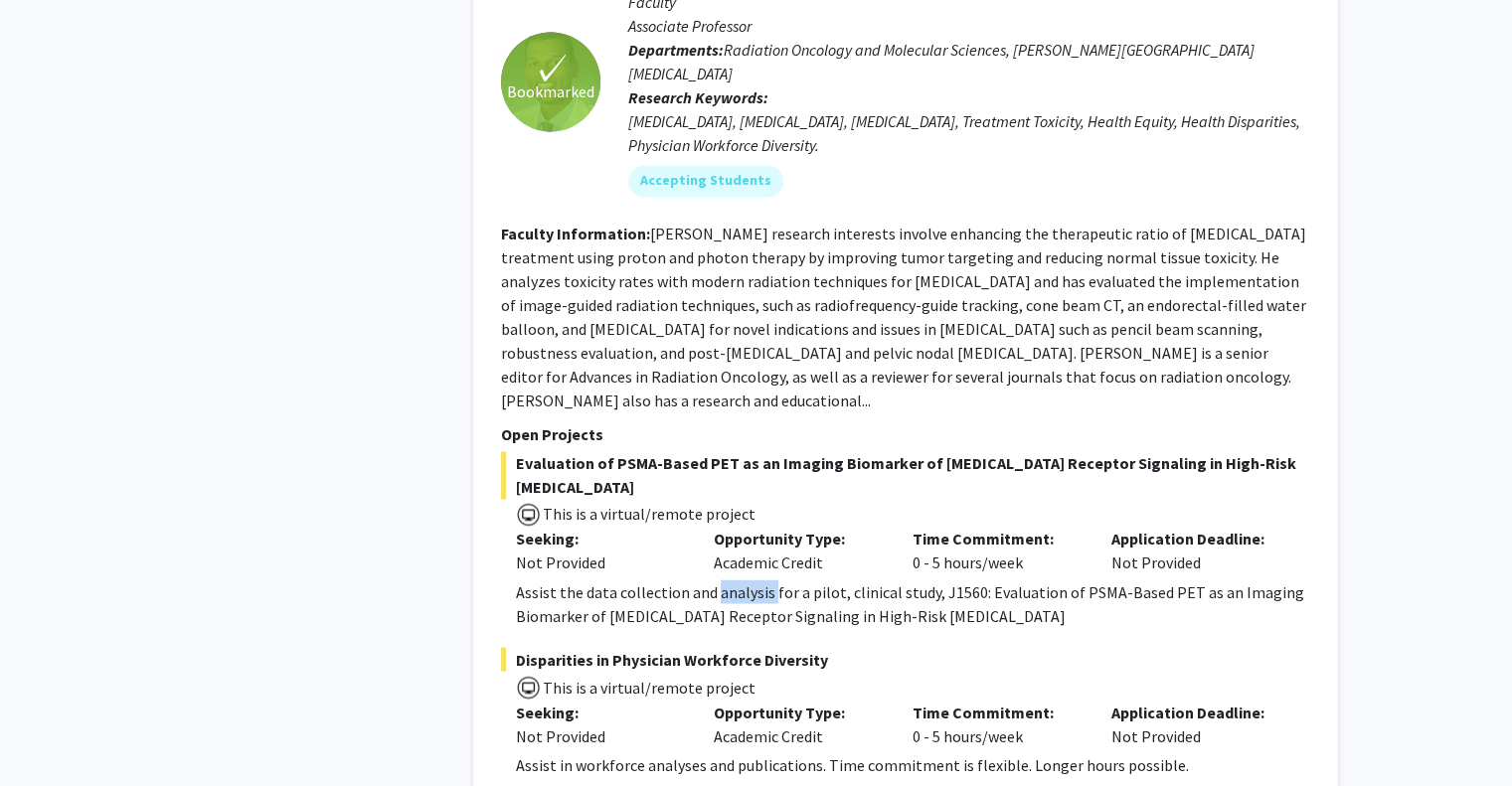 click on "Assist the data collection and analysis for a pilot, clinical  study, J1560: Evaluation of PSMA-Based PET as an Imaging Biomarker of [MEDICAL_DATA] Receptor Signaling in High-Risk [MEDICAL_DATA]" 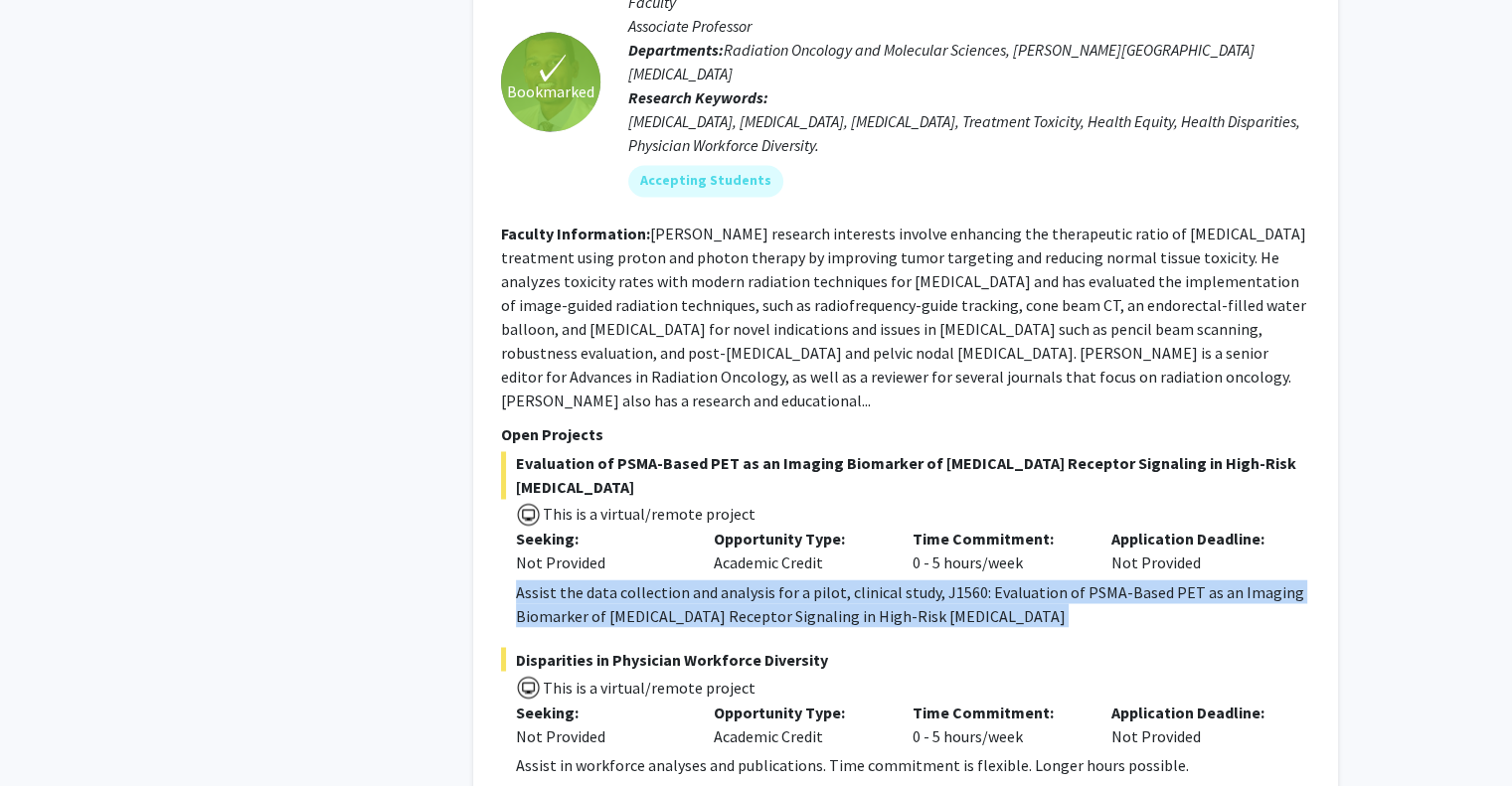 click on "Assist the data collection and analysis for a pilot, clinical  study, J1560: Evaluation of PSMA-Based PET as an Imaging Biomarker of [MEDICAL_DATA] Receptor Signaling in High-Risk [MEDICAL_DATA]" 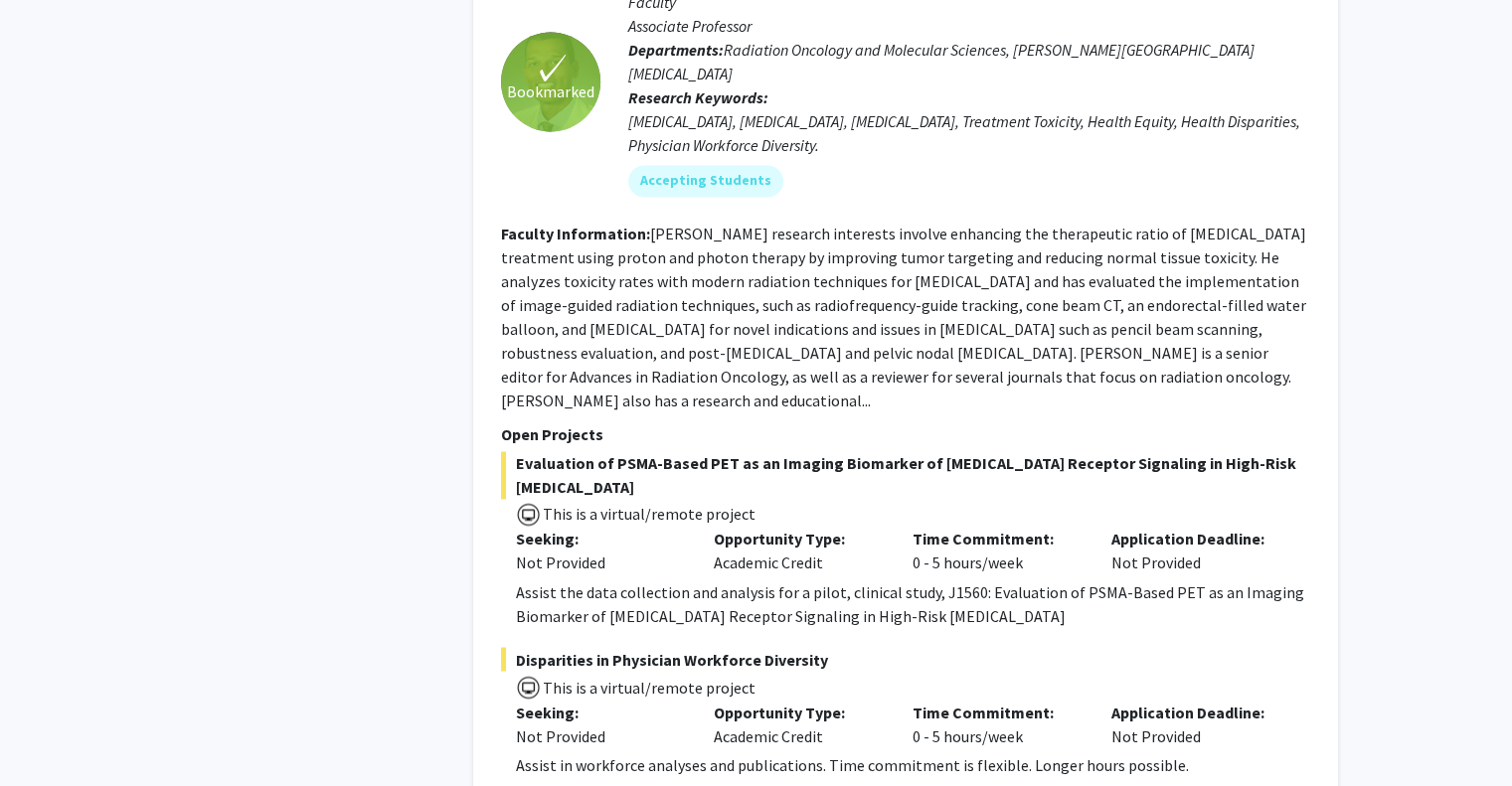 click on "Evaluation of PSMA-Based PET as an Imaging Biomarker of [MEDICAL_DATA] Receptor Signaling in High-Risk [MEDICAL_DATA]" 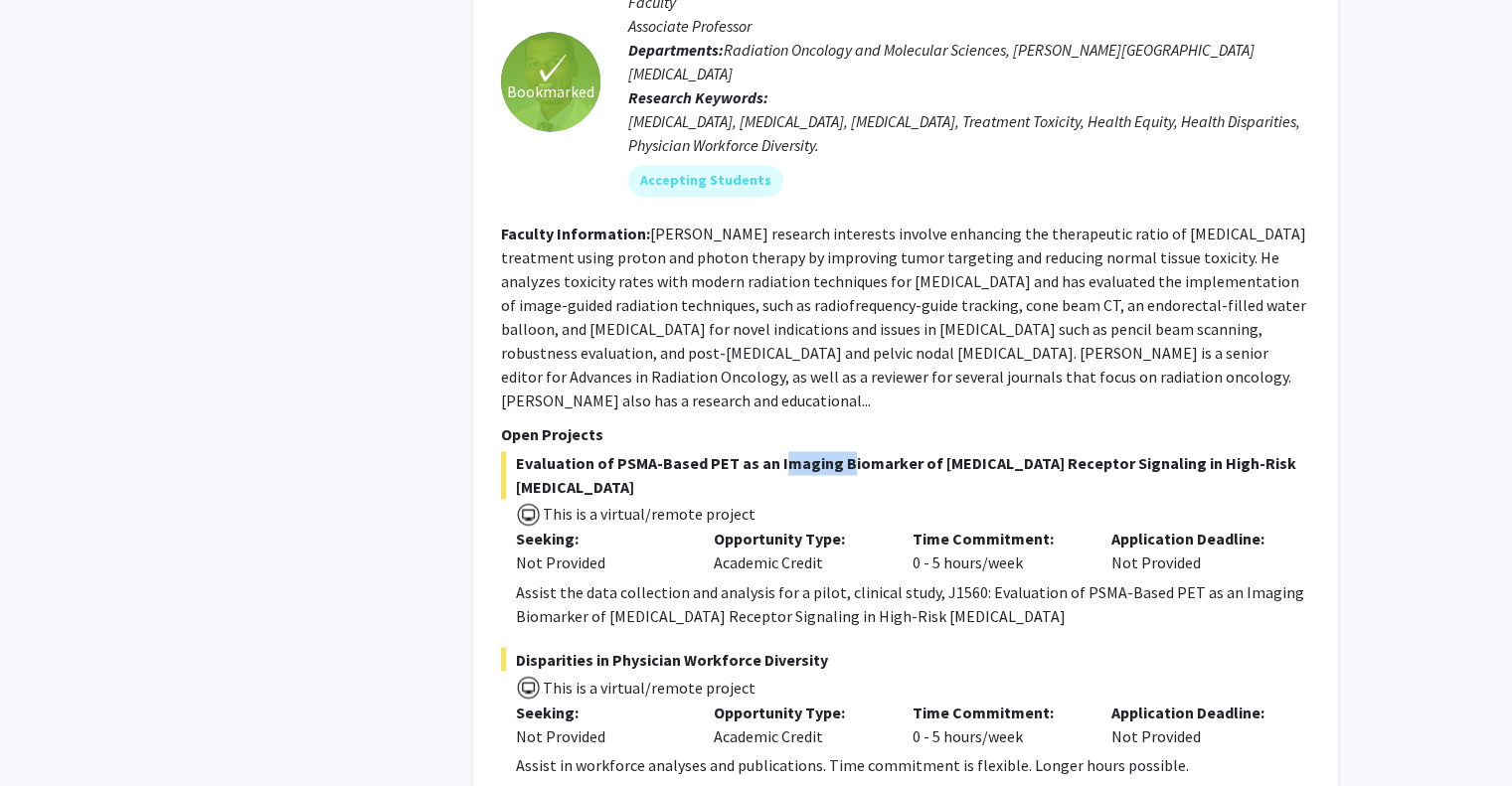 click on "Evaluation of PSMA-Based PET as an Imaging Biomarker of [MEDICAL_DATA] Receptor Signaling in High-Risk [MEDICAL_DATA]" 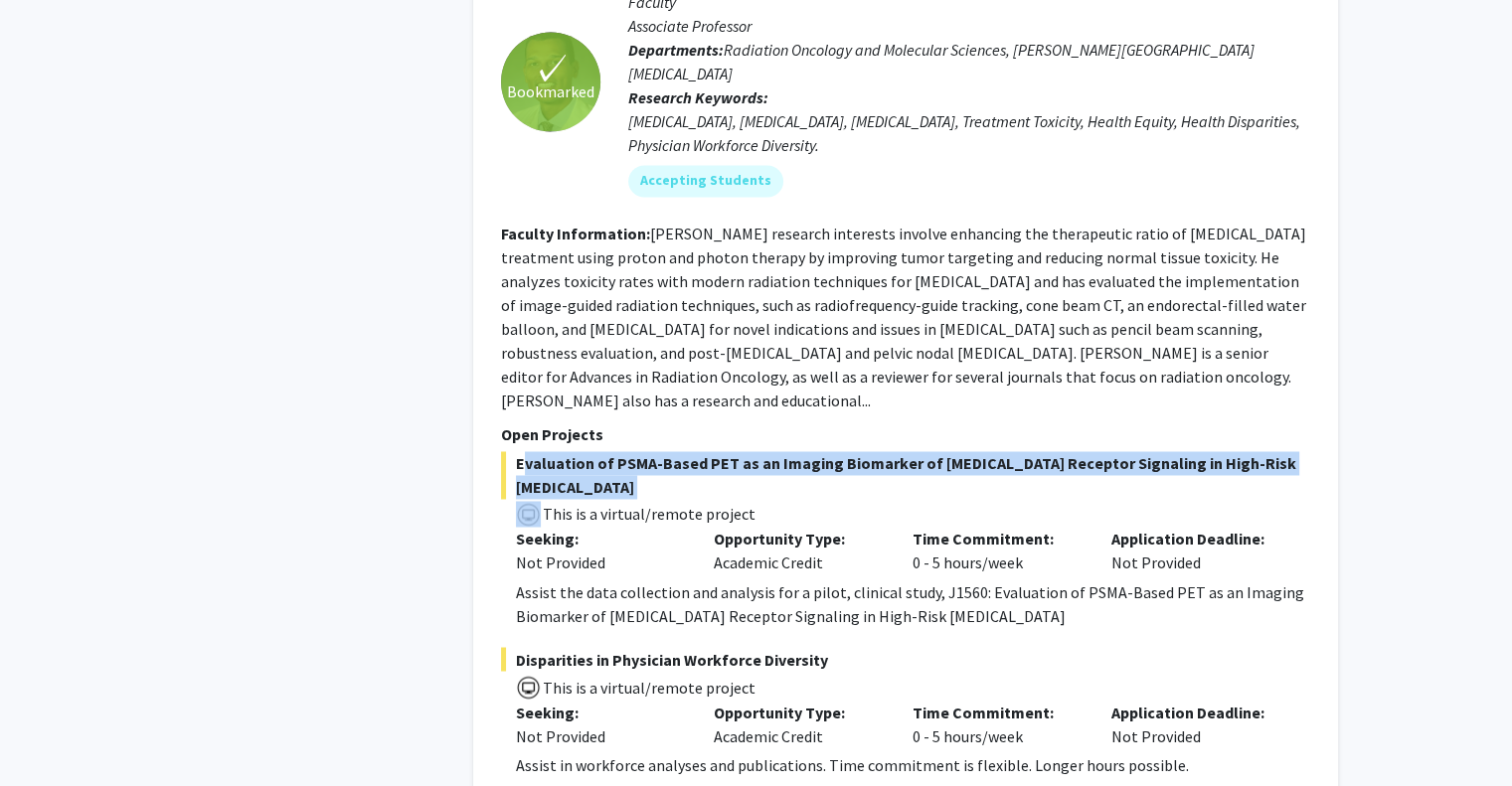 click on "Evaluation of PSMA-Based PET as an Imaging Biomarker of [MEDICAL_DATA] Receptor Signaling in High-Risk [MEDICAL_DATA]" 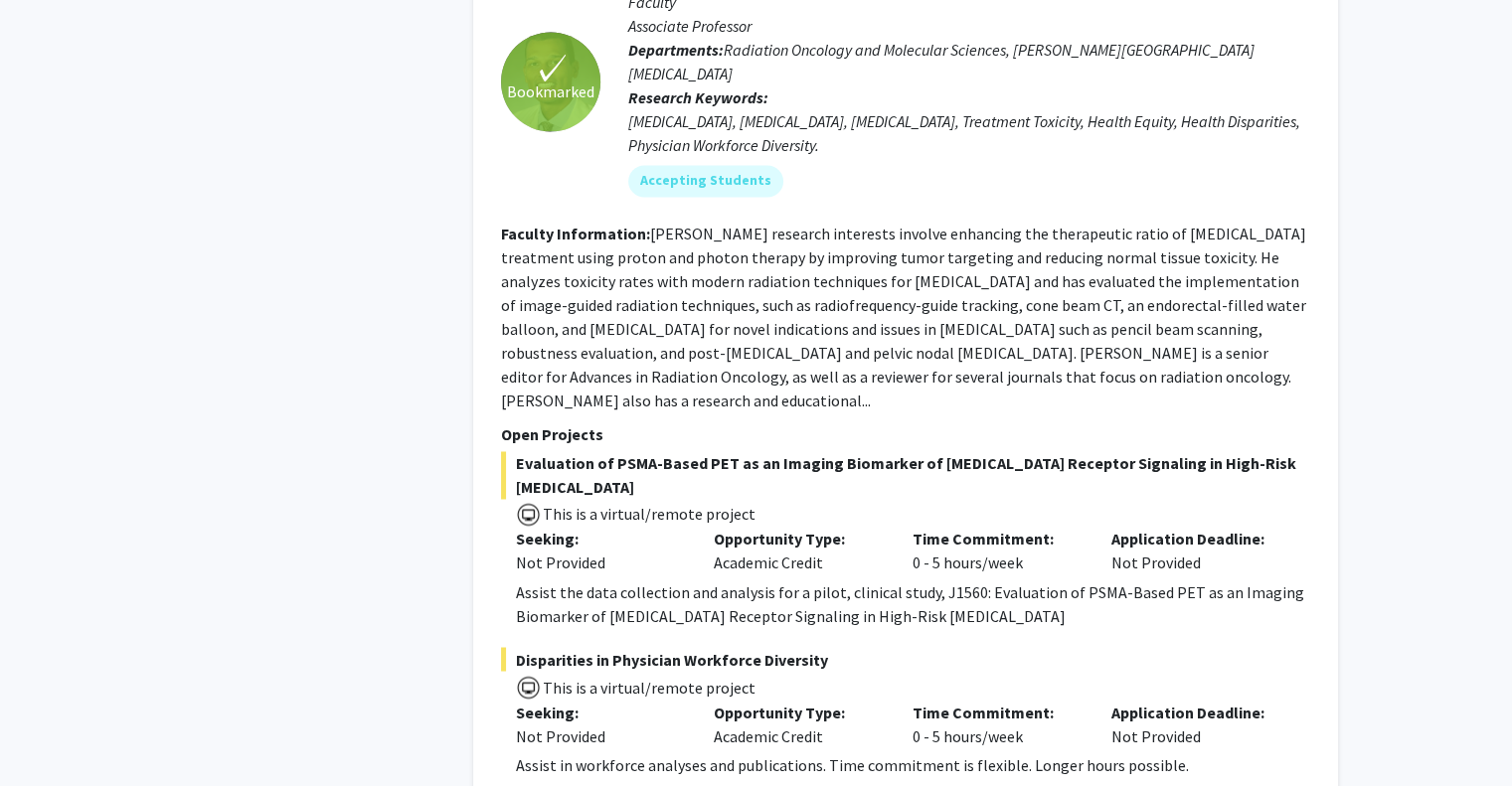 click on "[PERSON_NAME] research interests involve enhancing the therapeutic ratio of [MEDICAL_DATA] treatment using proton and photon therapy by improving tumor targeting and reducing normal tissue toxicity. He analyzes toxicity rates with modern radiation techniques for [MEDICAL_DATA] and has evaluated the implementation of image-guided radiation techniques, such as radiofrequency-guide tracking, cone beam CT, an endorectal-filled water balloon, and [MEDICAL_DATA] for novel indications and issues in [MEDICAL_DATA] such as pencil beam scanning, robustness evaluation, and post-[MEDICAL_DATA] and pelvic nodal [MEDICAL_DATA]. [PERSON_NAME] is a senior editor for Advances in Radiation Oncology, as well as a reviewer for several journals that focus on radiation oncology.
[PERSON_NAME] also has a research and educational..." 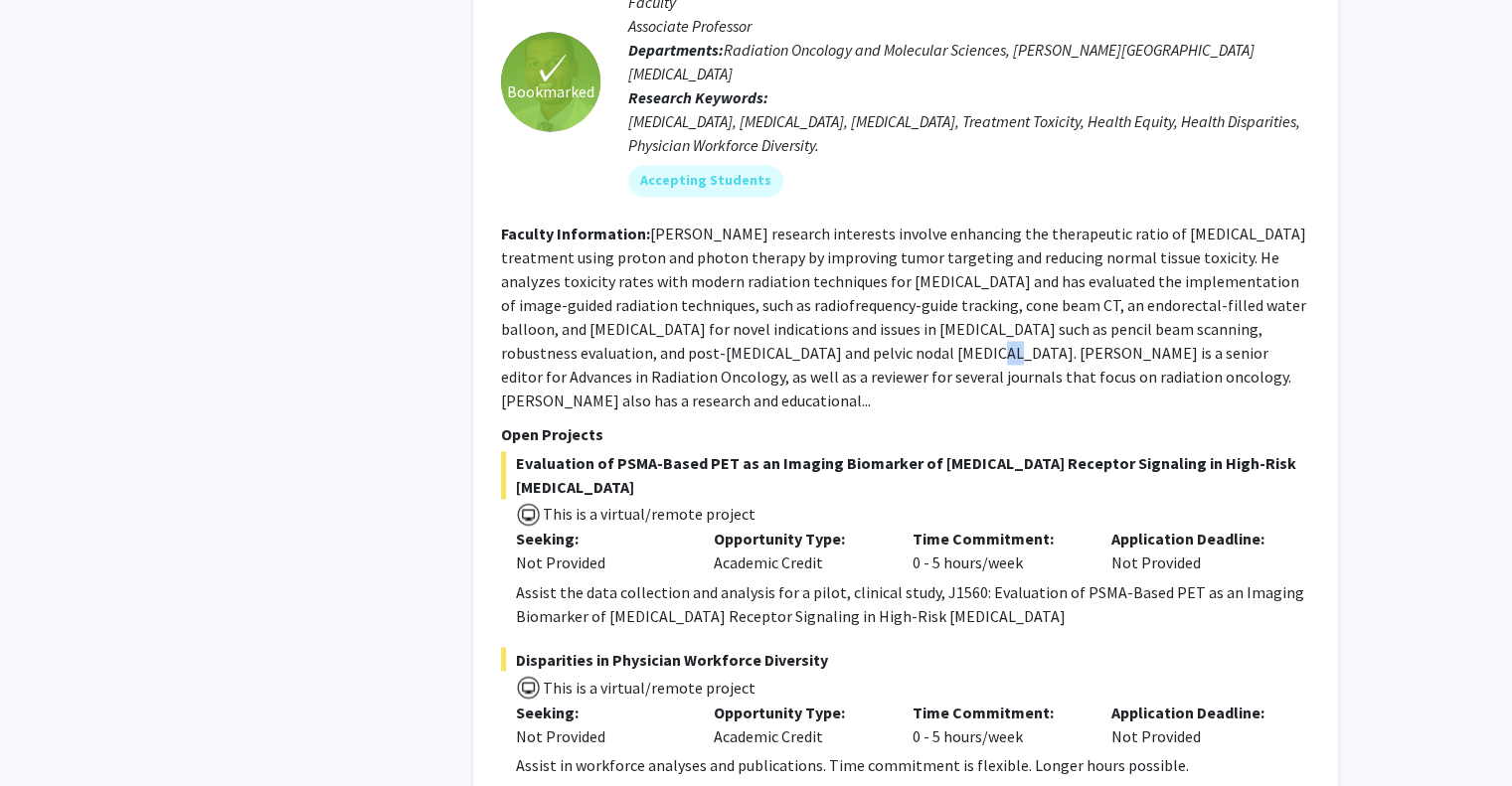 click on "[PERSON_NAME] research interests involve enhancing the therapeutic ratio of [MEDICAL_DATA] treatment using proton and photon therapy by improving tumor targeting and reducing normal tissue toxicity. He analyzes toxicity rates with modern radiation techniques for [MEDICAL_DATA] and has evaluated the implementation of image-guided radiation techniques, such as radiofrequency-guide tracking, cone beam CT, an endorectal-filled water balloon, and [MEDICAL_DATA] for novel indications and issues in [MEDICAL_DATA] such as pencil beam scanning, robustness evaluation, and post-[MEDICAL_DATA] and pelvic nodal [MEDICAL_DATA]. [PERSON_NAME] is a senior editor for Advances in Radiation Oncology, as well as a reviewer for several journals that focus on radiation oncology.
[PERSON_NAME] also has a research and educational..." 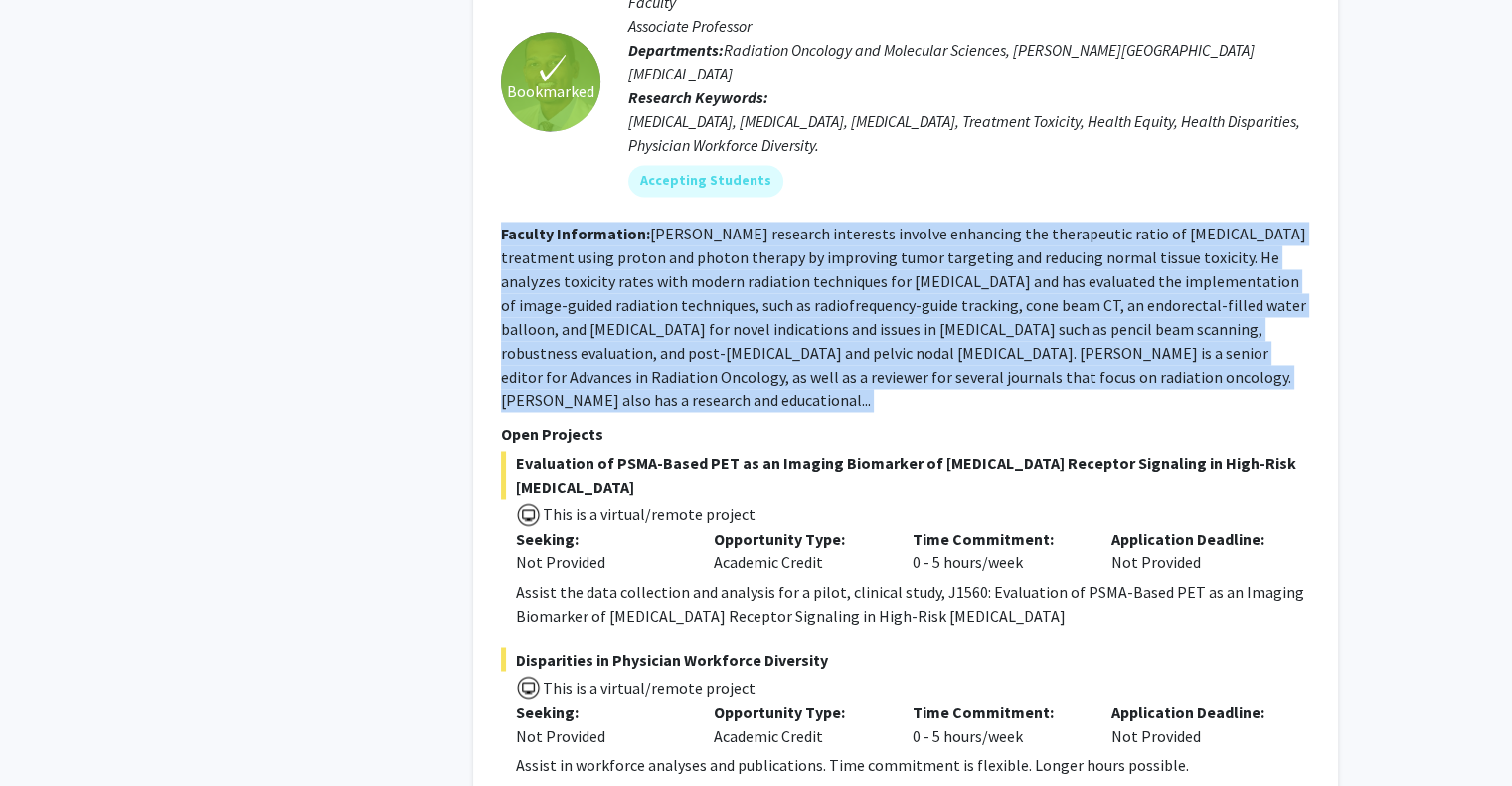 click on "[PERSON_NAME] research interests involve enhancing the therapeutic ratio of [MEDICAL_DATA] treatment using proton and photon therapy by improving tumor targeting and reducing normal tissue toxicity. He analyzes toxicity rates with modern radiation techniques for [MEDICAL_DATA] and has evaluated the implementation of image-guided radiation techniques, such as radiofrequency-guide tracking, cone beam CT, an endorectal-filled water balloon, and [MEDICAL_DATA] for novel indications and issues in [MEDICAL_DATA] such as pencil beam scanning, robustness evaluation, and post-[MEDICAL_DATA] and pelvic nodal [MEDICAL_DATA]. [PERSON_NAME] is a senior editor for Advances in Radiation Oncology, as well as a reviewer for several journals that focus on radiation oncology.
[PERSON_NAME] also has a research and educational..." 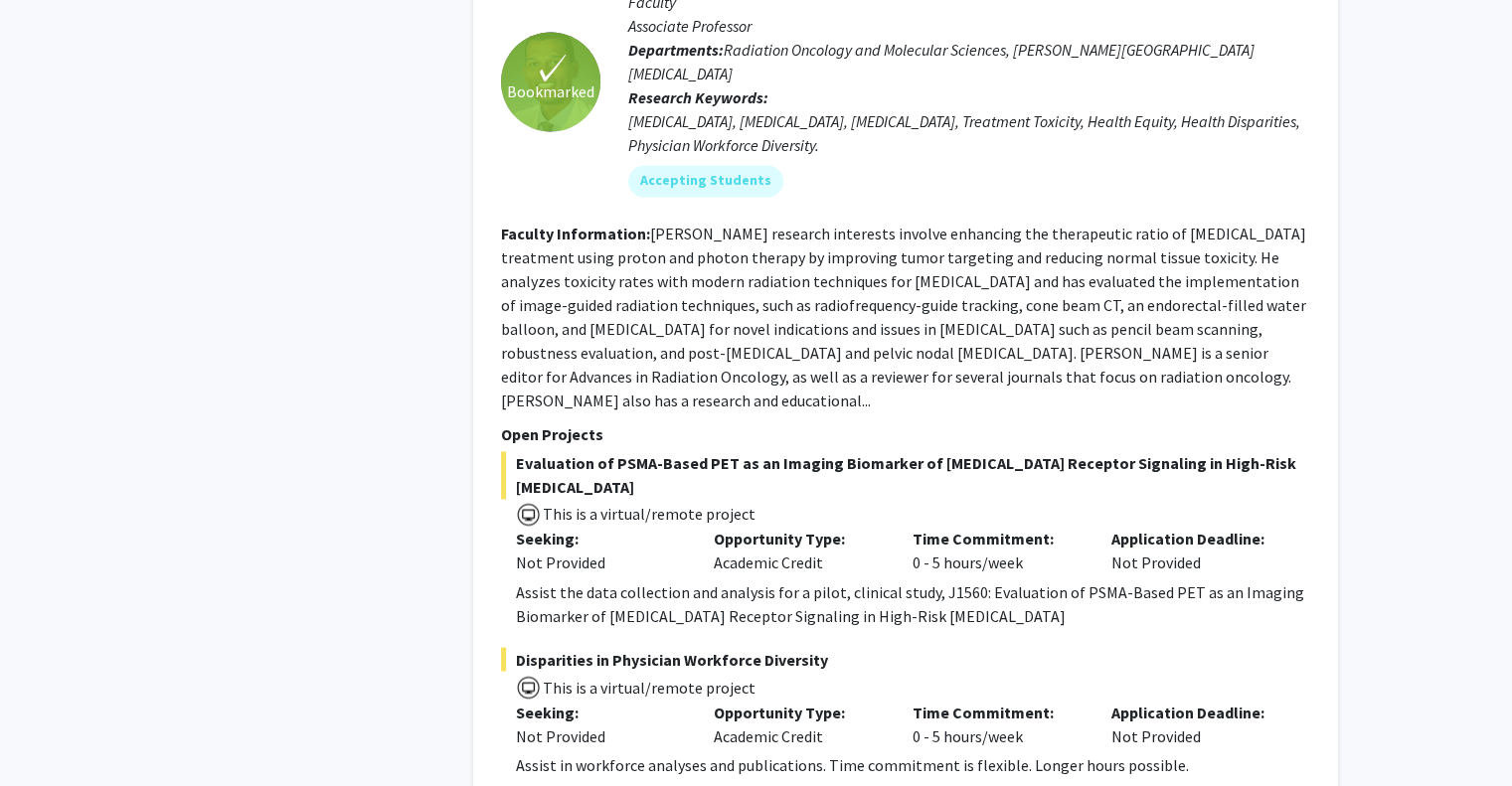 click on "Assist the data collection and analysis for a pilot, clinical  study, J1560: Evaluation of PSMA-Based PET as an Imaging Biomarker of [MEDICAL_DATA] Receptor Signaling in High-Risk [MEDICAL_DATA]" 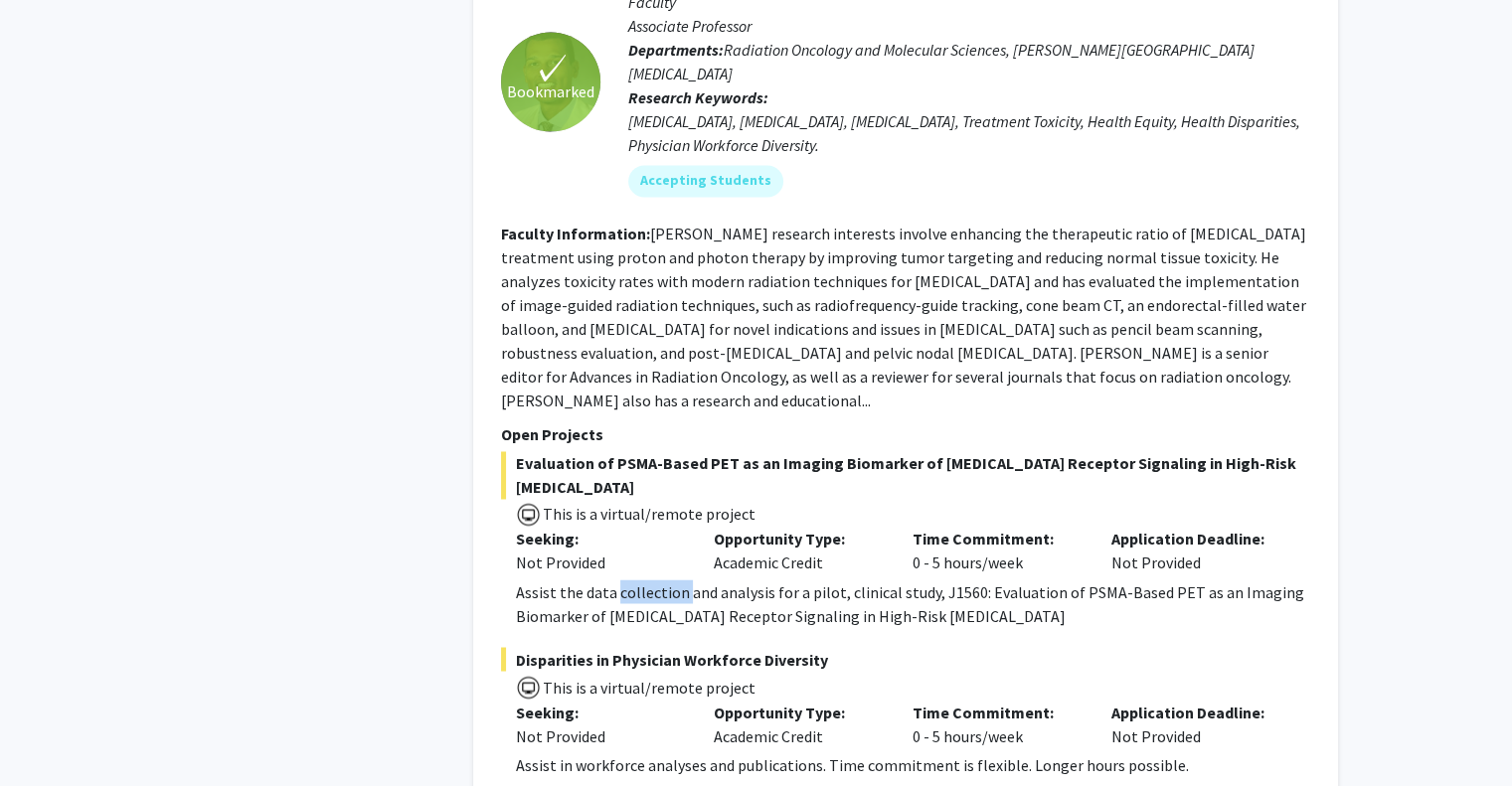 click on "Assist the data collection and analysis for a pilot, clinical  study, J1560: Evaluation of PSMA-Based PET as an Imaging Biomarker of [MEDICAL_DATA] Receptor Signaling in High-Risk [MEDICAL_DATA]" 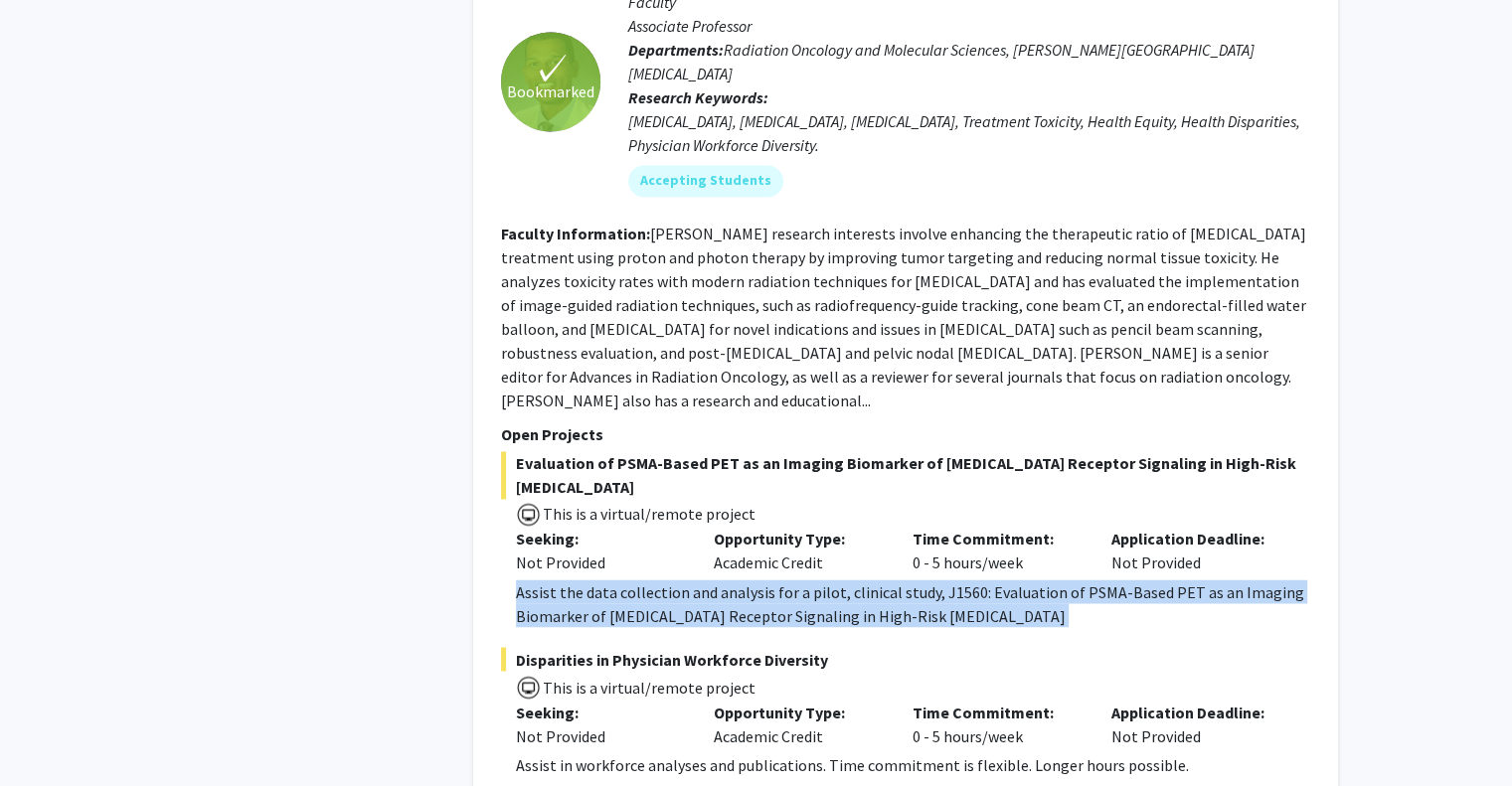 click on "Assist the data collection and analysis for a pilot, clinical  study, J1560: Evaluation of PSMA-Based PET as an Imaging Biomarker of [MEDICAL_DATA] Receptor Signaling in High-Risk [MEDICAL_DATA]" 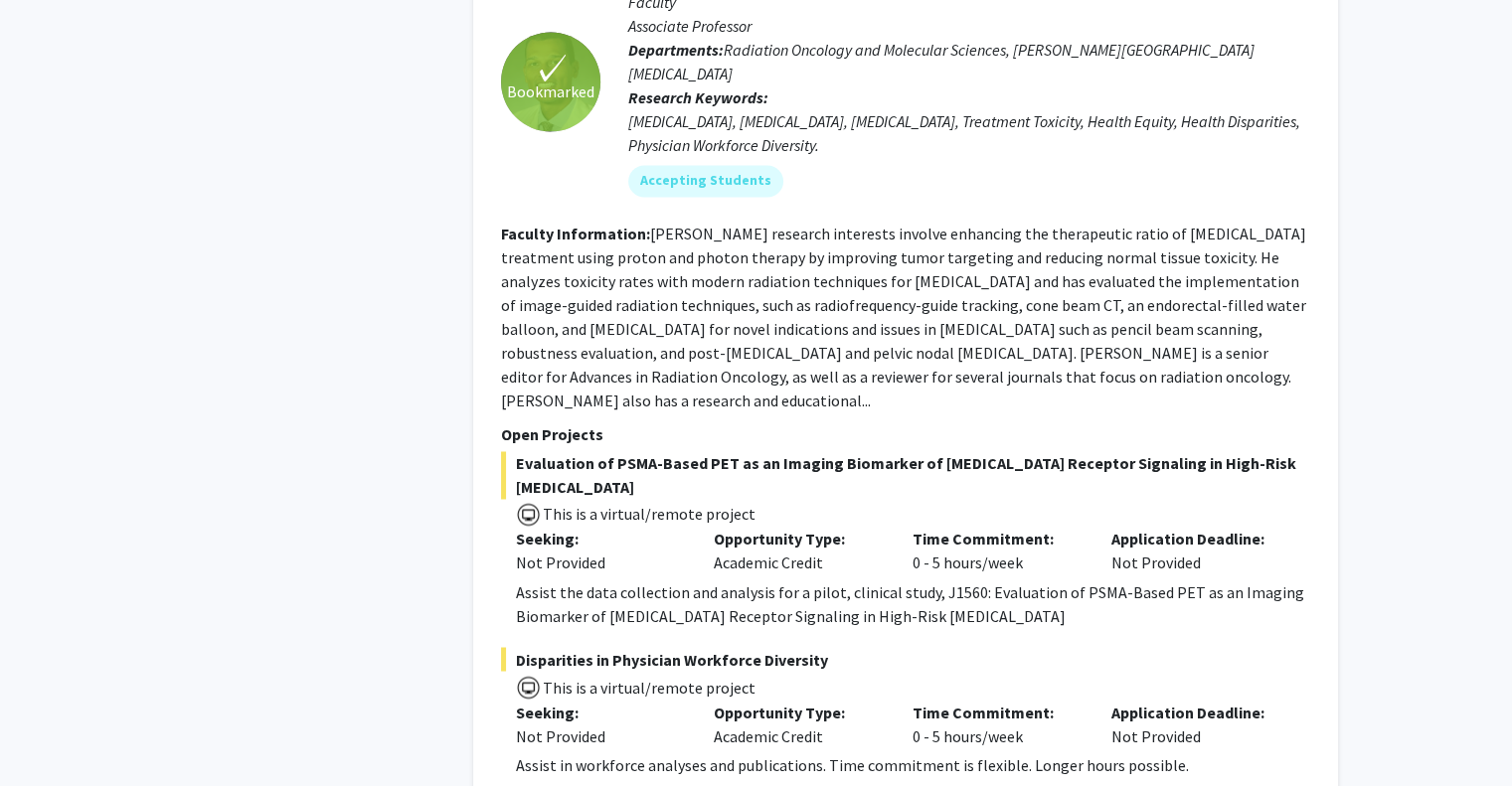click on "Assist the data collection and analysis for a pilot, clinical  study, J1560: Evaluation of PSMA-Based PET as an Imaging Biomarker of [MEDICAL_DATA] Receptor Signaling in High-Risk [MEDICAL_DATA]" 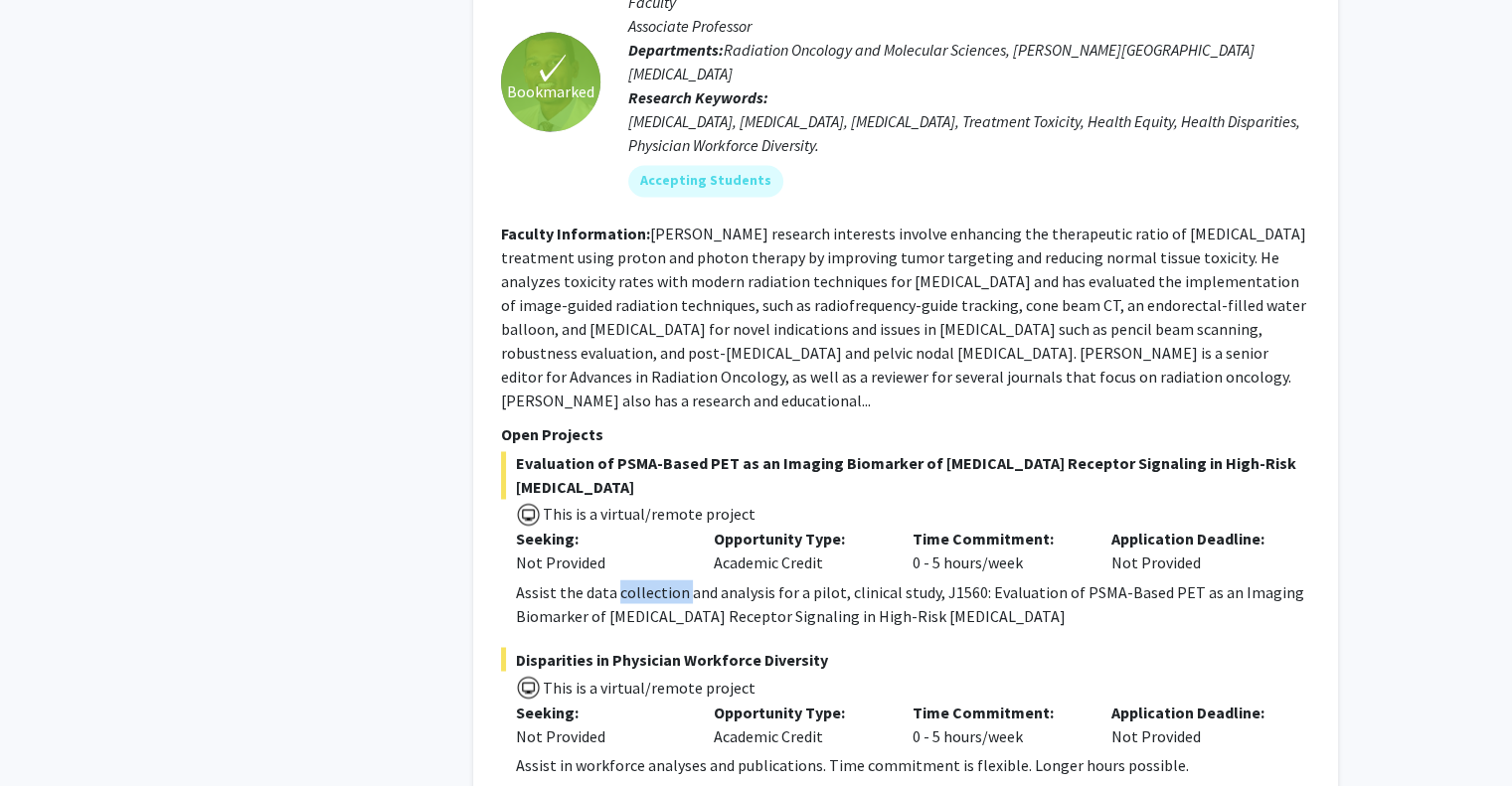 click on "Assist the data collection and analysis for a pilot, clinical  study, J1560: Evaluation of PSMA-Based PET as an Imaging Biomarker of [MEDICAL_DATA] Receptor Signaling in High-Risk [MEDICAL_DATA]" 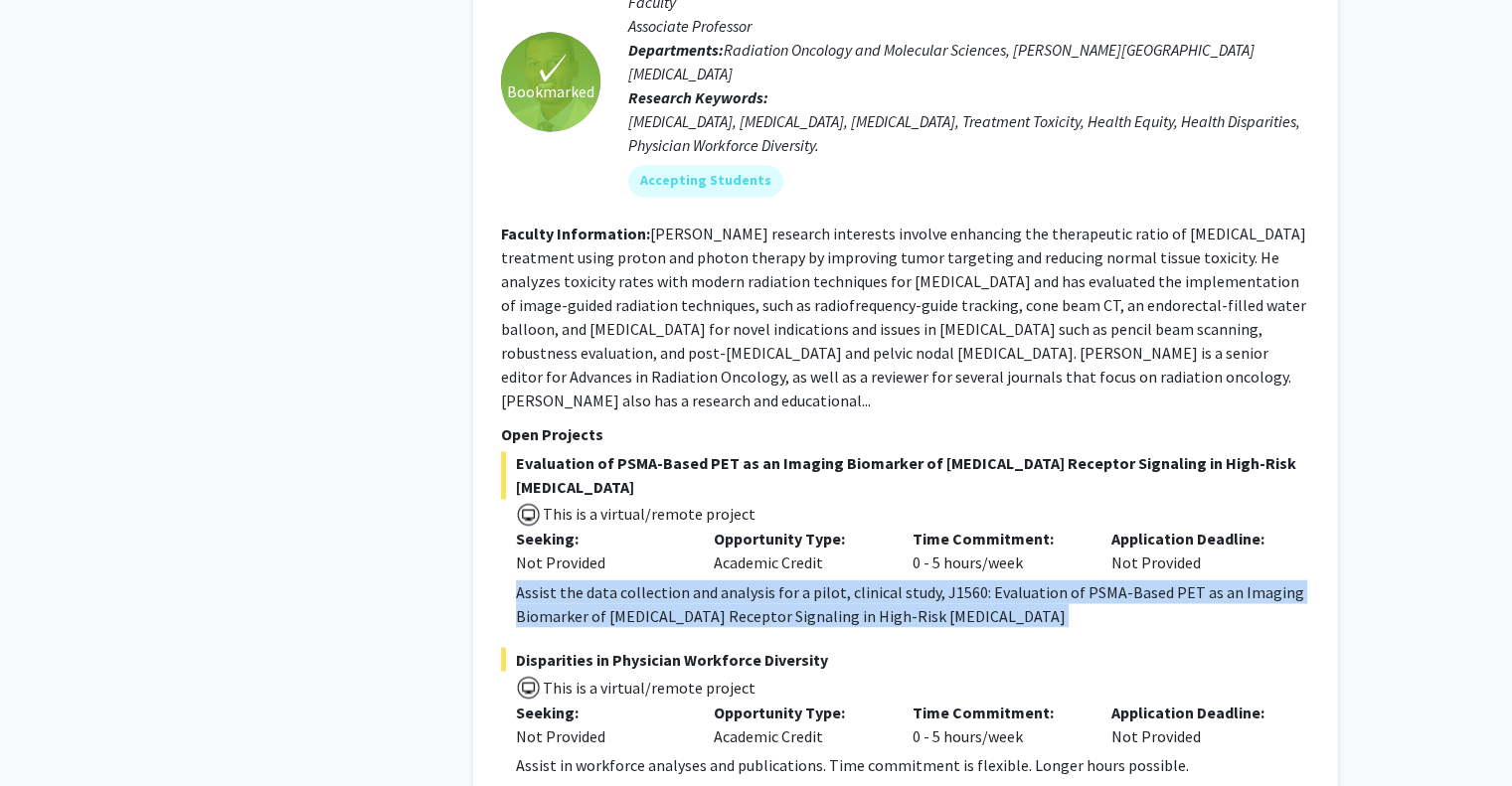 click on "Assist the data collection and analysis for a pilot, clinical  study, J1560: Evaluation of PSMA-Based PET as an Imaging Biomarker of [MEDICAL_DATA] Receptor Signaling in High-Risk [MEDICAL_DATA]" 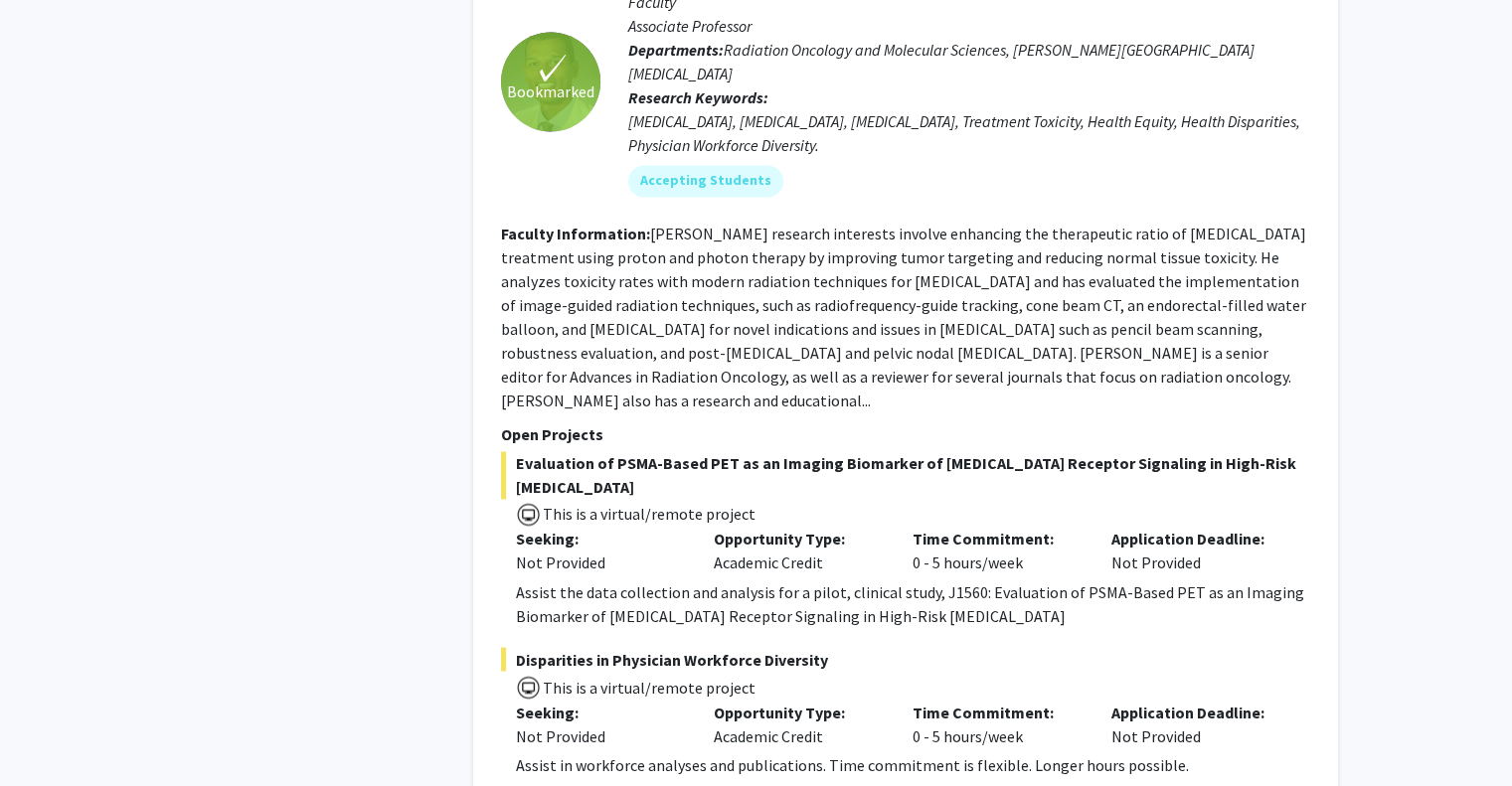 click on "Assist the data collection and analysis for a pilot, clinical  study, J1560: Evaluation of PSMA-Based PET as an Imaging Biomarker of [MEDICAL_DATA] Receptor Signaling in High-Risk [MEDICAL_DATA]" 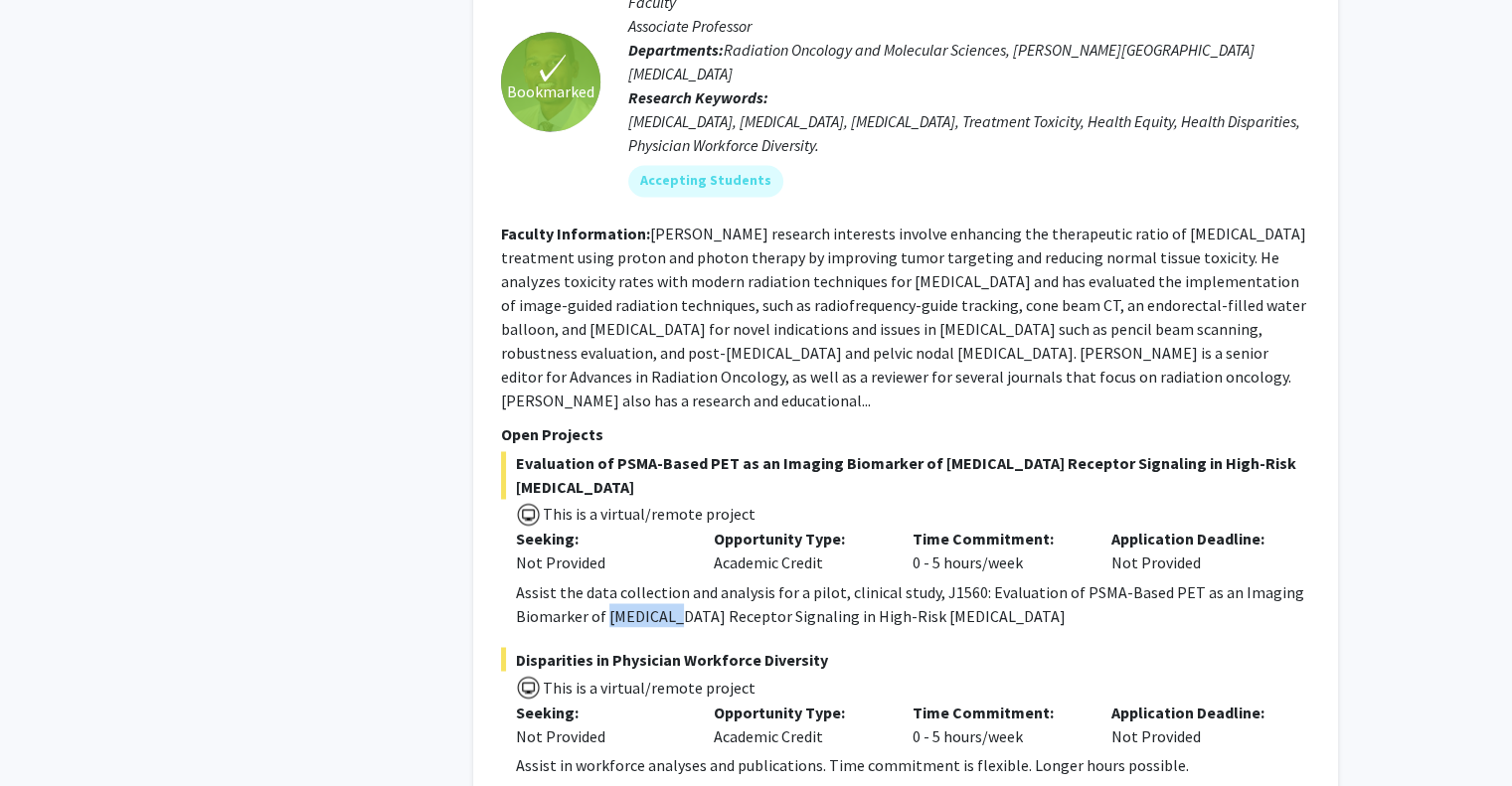 click on "Assist the data collection and analysis for a pilot, clinical  study, J1560: Evaluation of PSMA-Based PET as an Imaging Biomarker of [MEDICAL_DATA] Receptor Signaling in High-Risk [MEDICAL_DATA]" 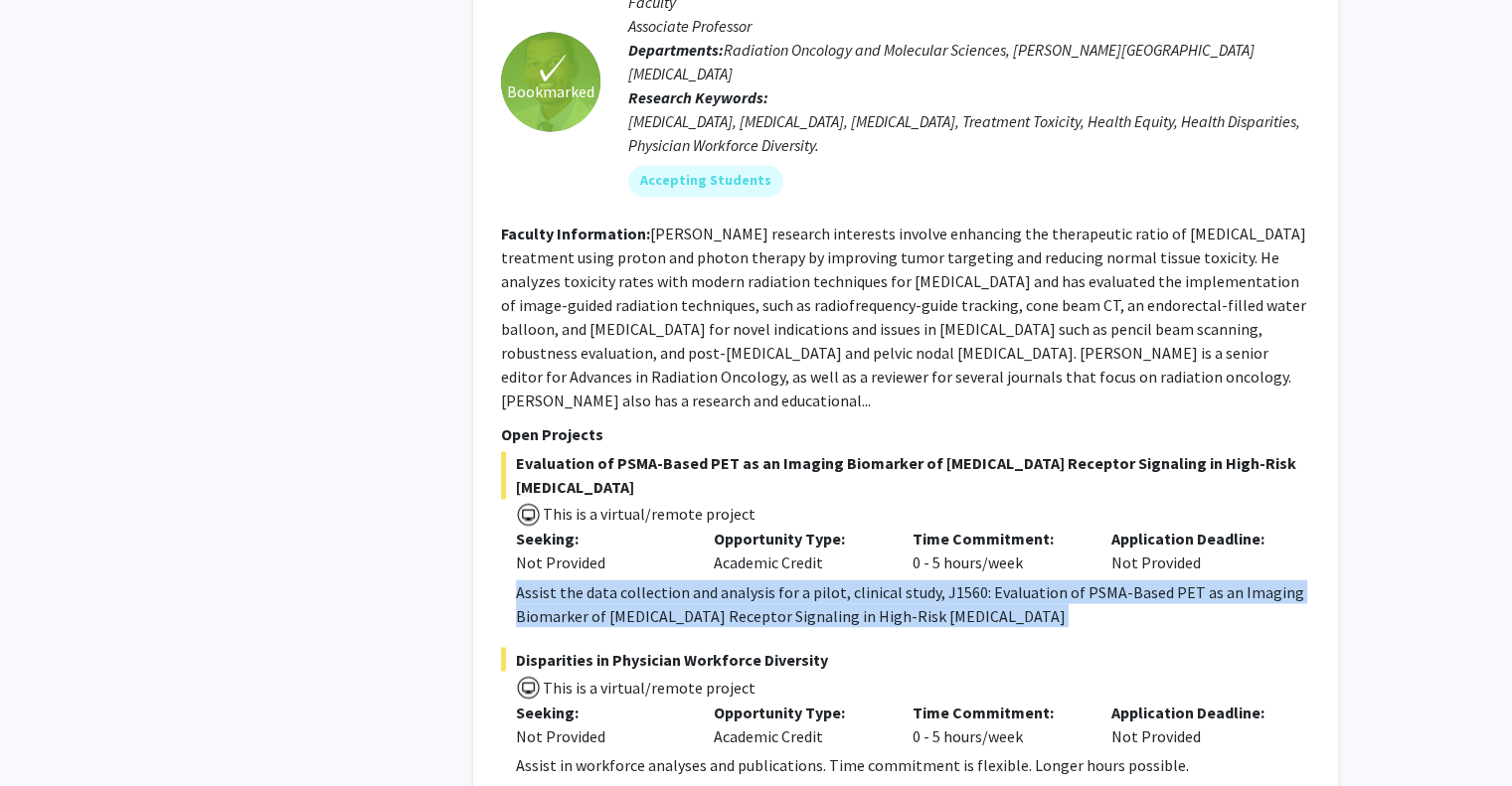 click on "Assist the data collection and analysis for a pilot, clinical  study, J1560: Evaluation of PSMA-Based PET as an Imaging Biomarker of [MEDICAL_DATA] Receptor Signaling in High-Risk [MEDICAL_DATA]" 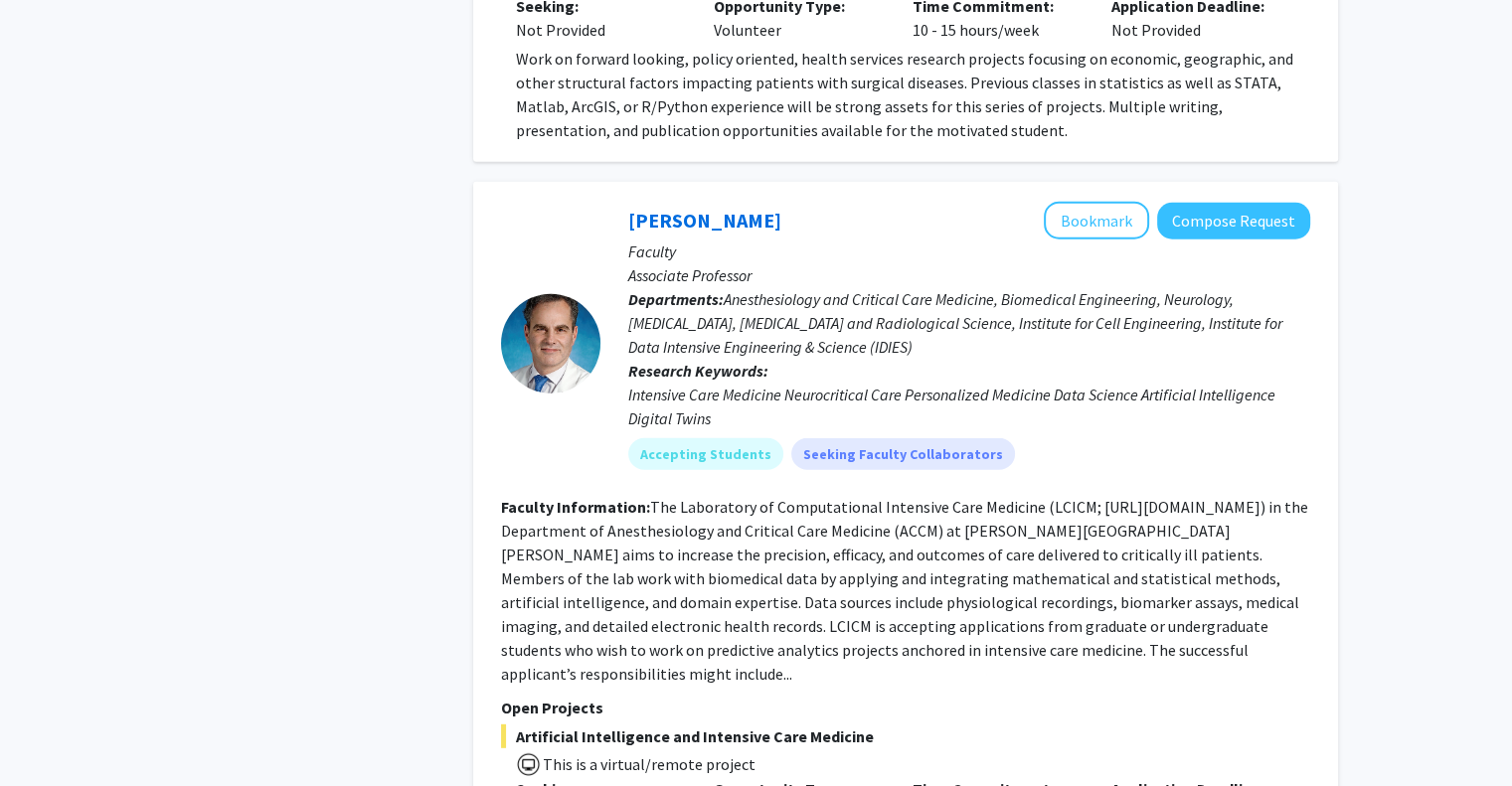 scroll, scrollTop: 5364, scrollLeft: 0, axis: vertical 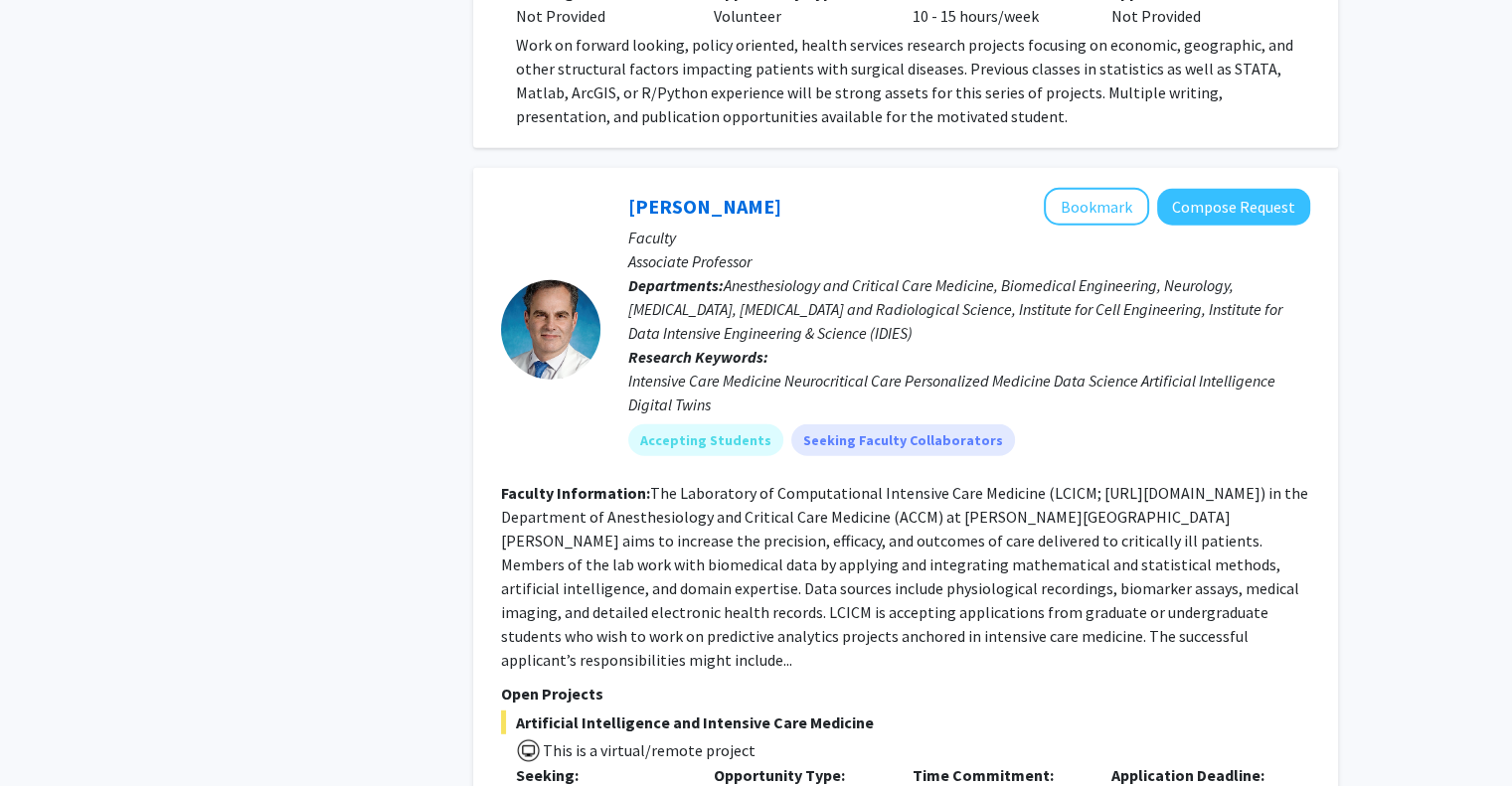 click on "The Laboratory of Computational Intensive Care Medicine (LCICM; [URL][DOMAIN_NAME]) in the Department of Anesthesiology and Critical Care Medicine (ACCM) at [PERSON_NAME][GEOGRAPHIC_DATA][PERSON_NAME] aims to increase the precision, efficacy, and outcomes of care delivered to critically ill patients. Members of the lab work with biomedical data by applying and integrating mathematical and statistical methods, artificial intelligence, and domain expertise. Data sources include physiological recordings, biomarker assays, medical imaging, and detailed electronic health records. LCICM is accepting applications from graduate or undergraduate students who wish to work on predictive analytics projects anchored in intensive care medicine. The successful applicant’s responsibilities might include..." 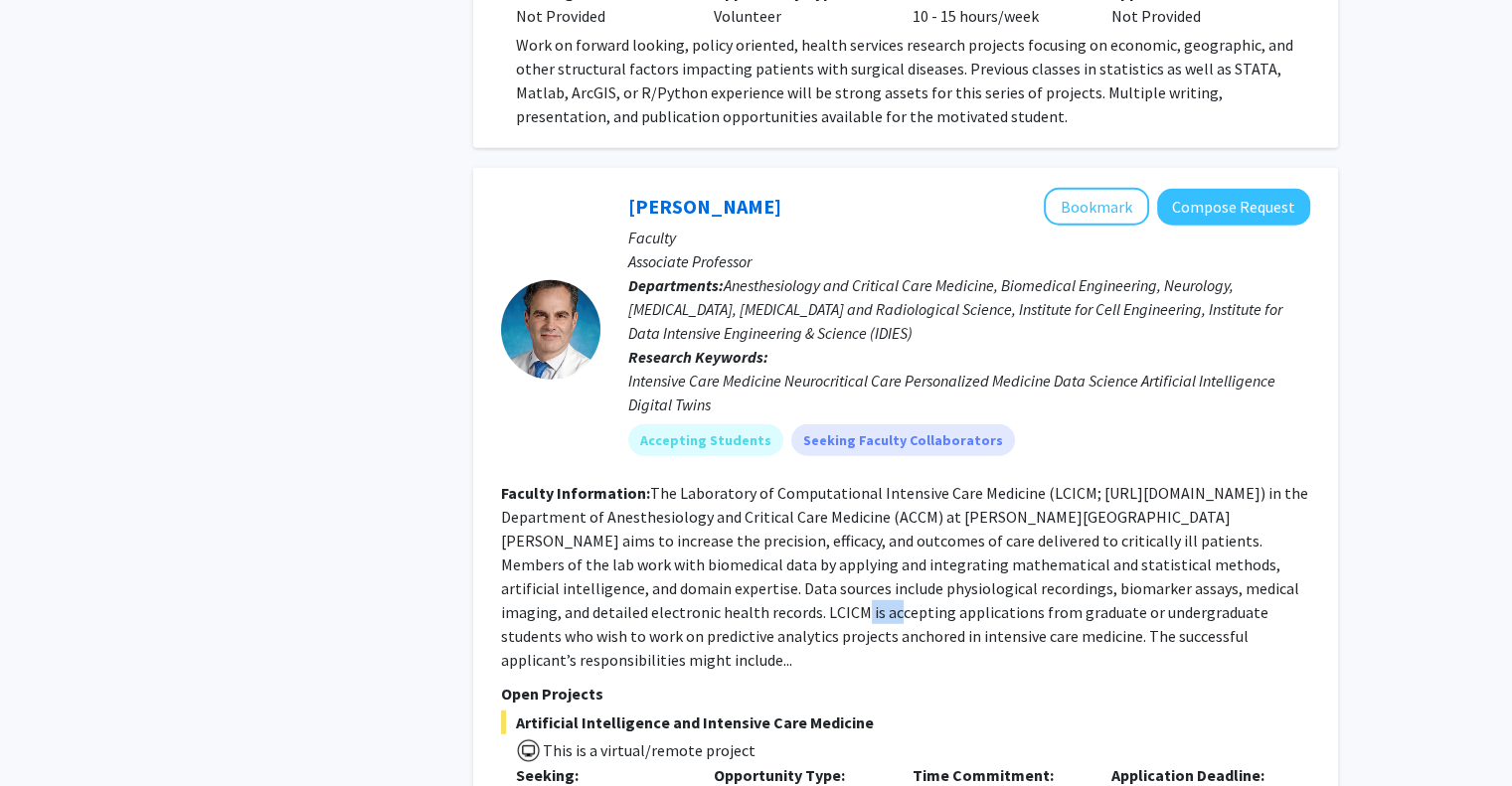 click on "The Laboratory of Computational Intensive Care Medicine (LCICM; [URL][DOMAIN_NAME]) in the Department of Anesthesiology and Critical Care Medicine (ACCM) at [PERSON_NAME][GEOGRAPHIC_DATA][PERSON_NAME] aims to increase the precision, efficacy, and outcomes of care delivered to critically ill patients. Members of the lab work with biomedical data by applying and integrating mathematical and statistical methods, artificial intelligence, and domain expertise. Data sources include physiological recordings, biomarker assays, medical imaging, and detailed electronic health records. LCICM is accepting applications from graduate or undergraduate students who wish to work on predictive analytics projects anchored in intensive care medicine. The successful applicant’s responsibilities might include..." 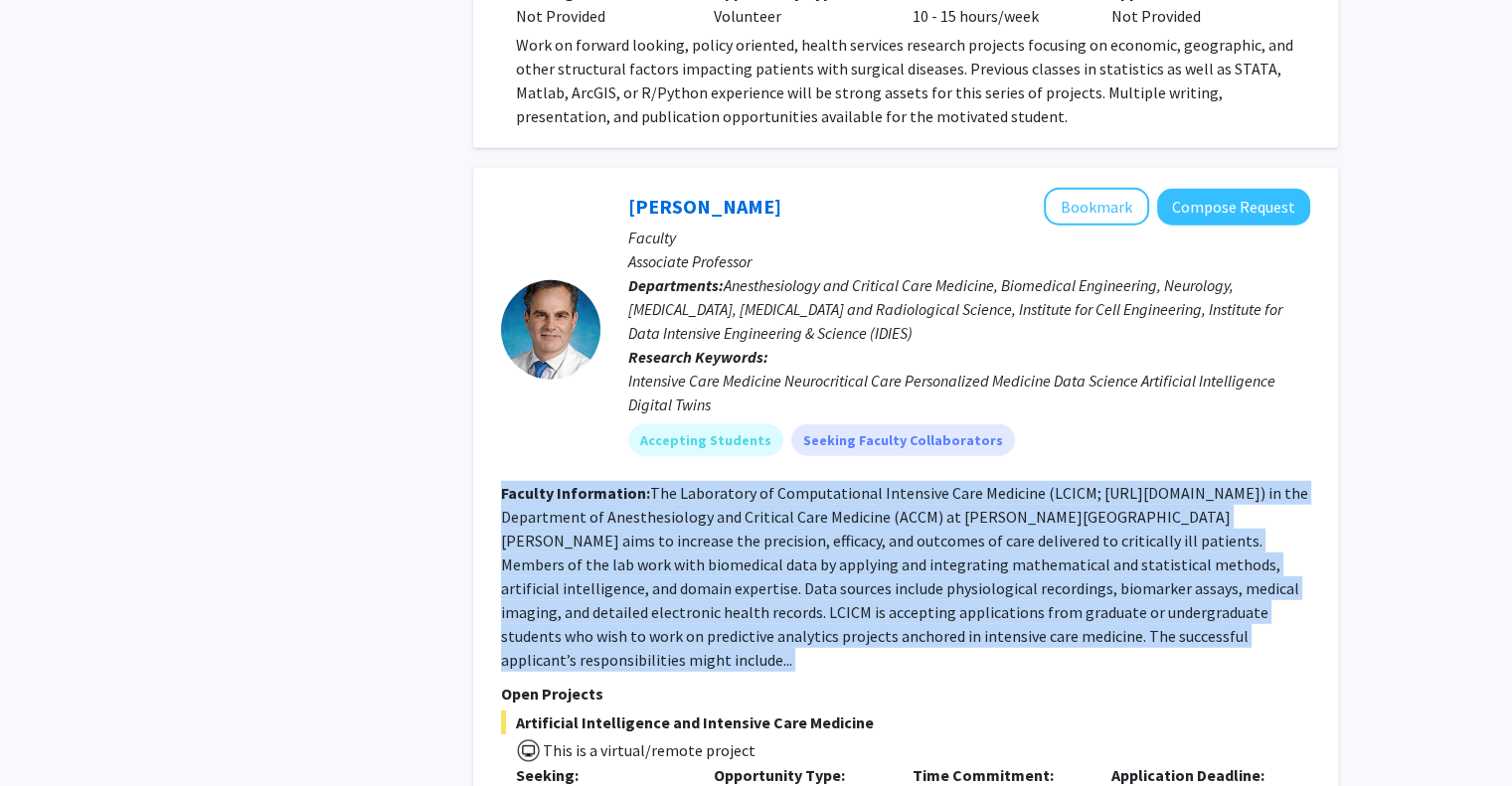 click on "The Laboratory of Computational Intensive Care Medicine (LCICM; [URL][DOMAIN_NAME]) in the Department of Anesthesiology and Critical Care Medicine (ACCM) at [PERSON_NAME][GEOGRAPHIC_DATA][PERSON_NAME] aims to increase the precision, efficacy, and outcomes of care delivered to critically ill patients. Members of the lab work with biomedical data by applying and integrating mathematical and statistical methods, artificial intelligence, and domain expertise. Data sources include physiological recordings, biomarker assays, medical imaging, and detailed electronic health records. LCICM is accepting applications from graduate or undergraduate students who wish to work on predictive analytics projects anchored in intensive care medicine. The successful applicant’s responsibilities might include..." 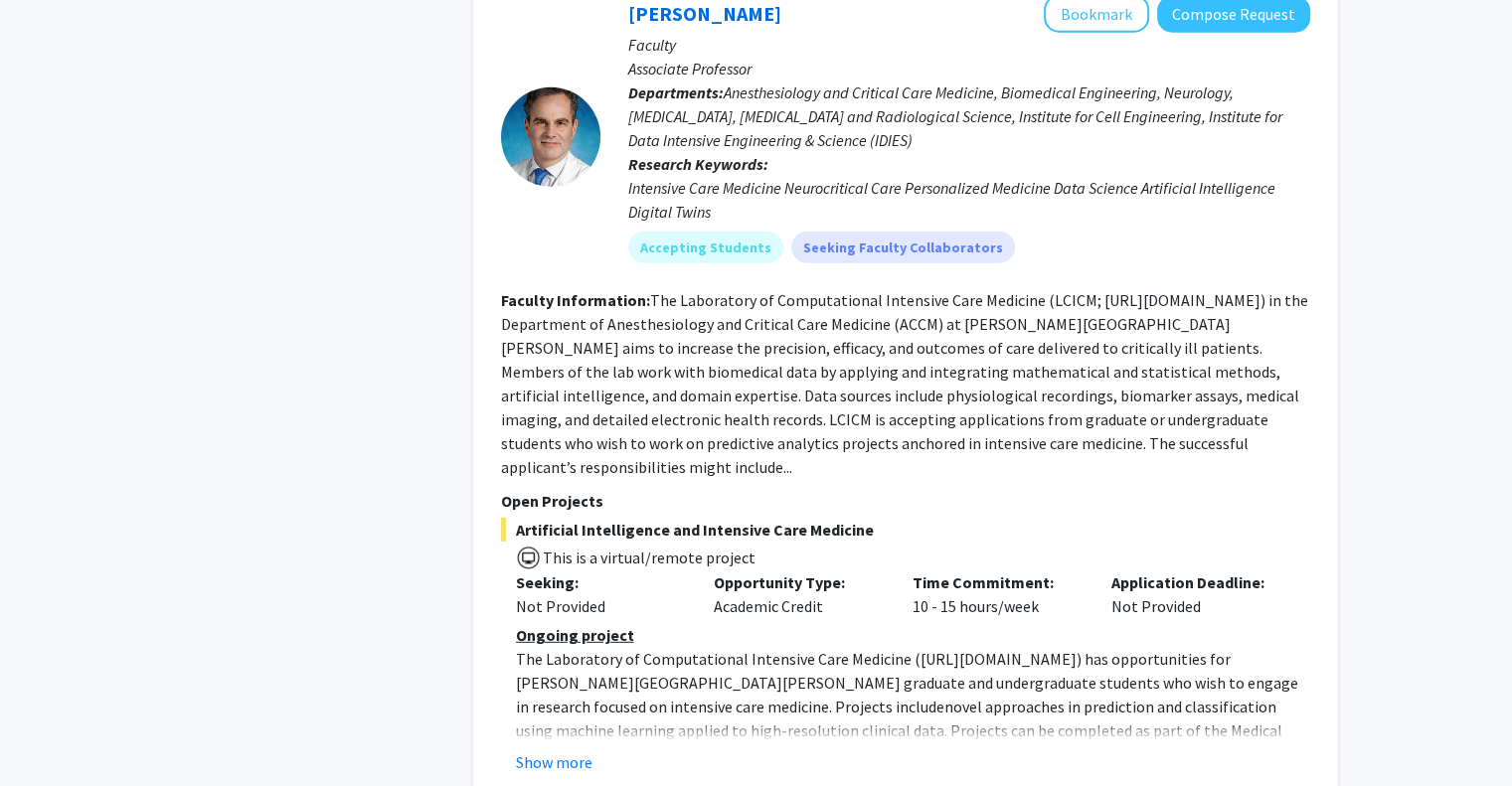 scroll, scrollTop: 5559, scrollLeft: 0, axis: vertical 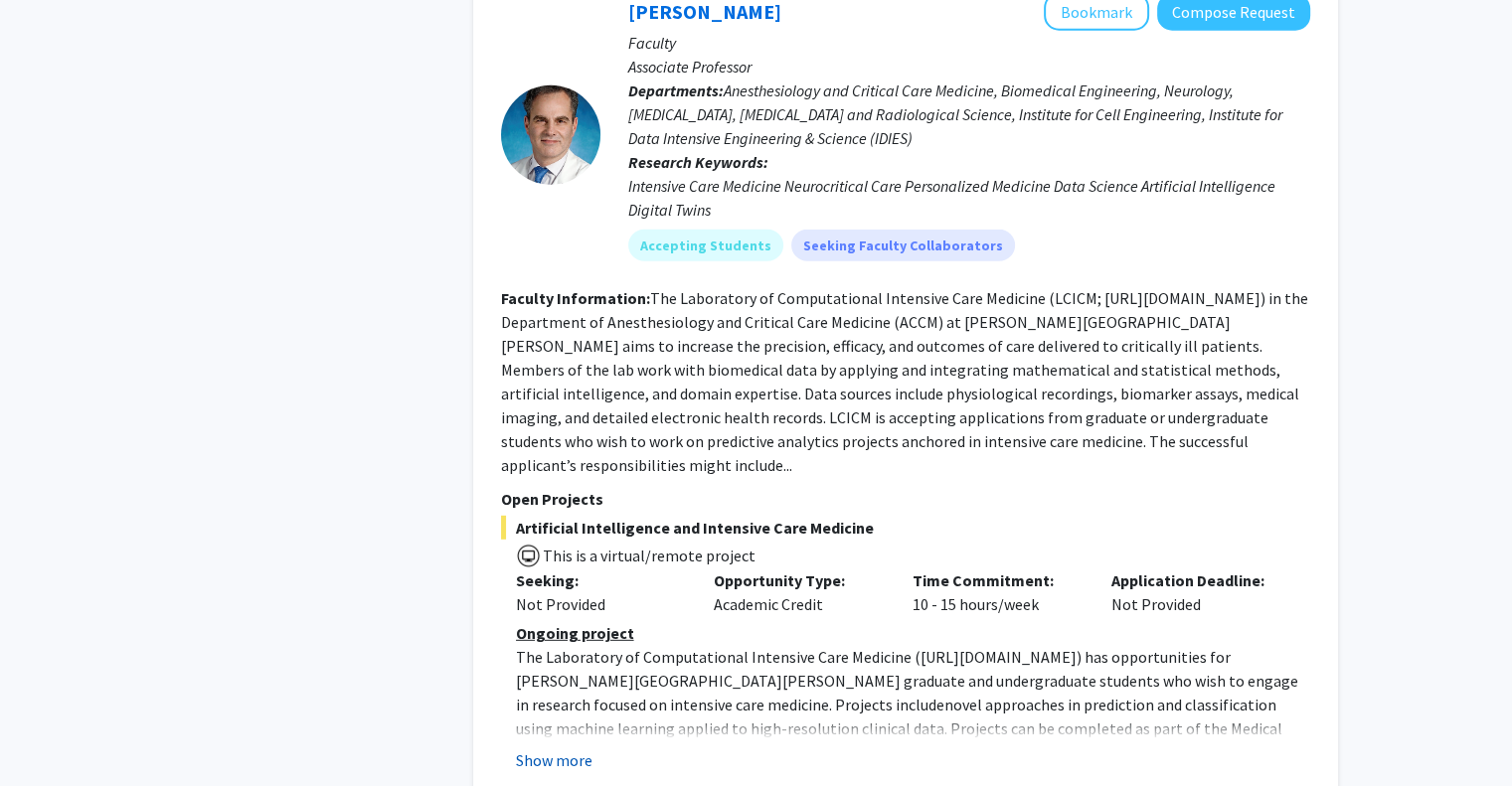 click on "Show more" 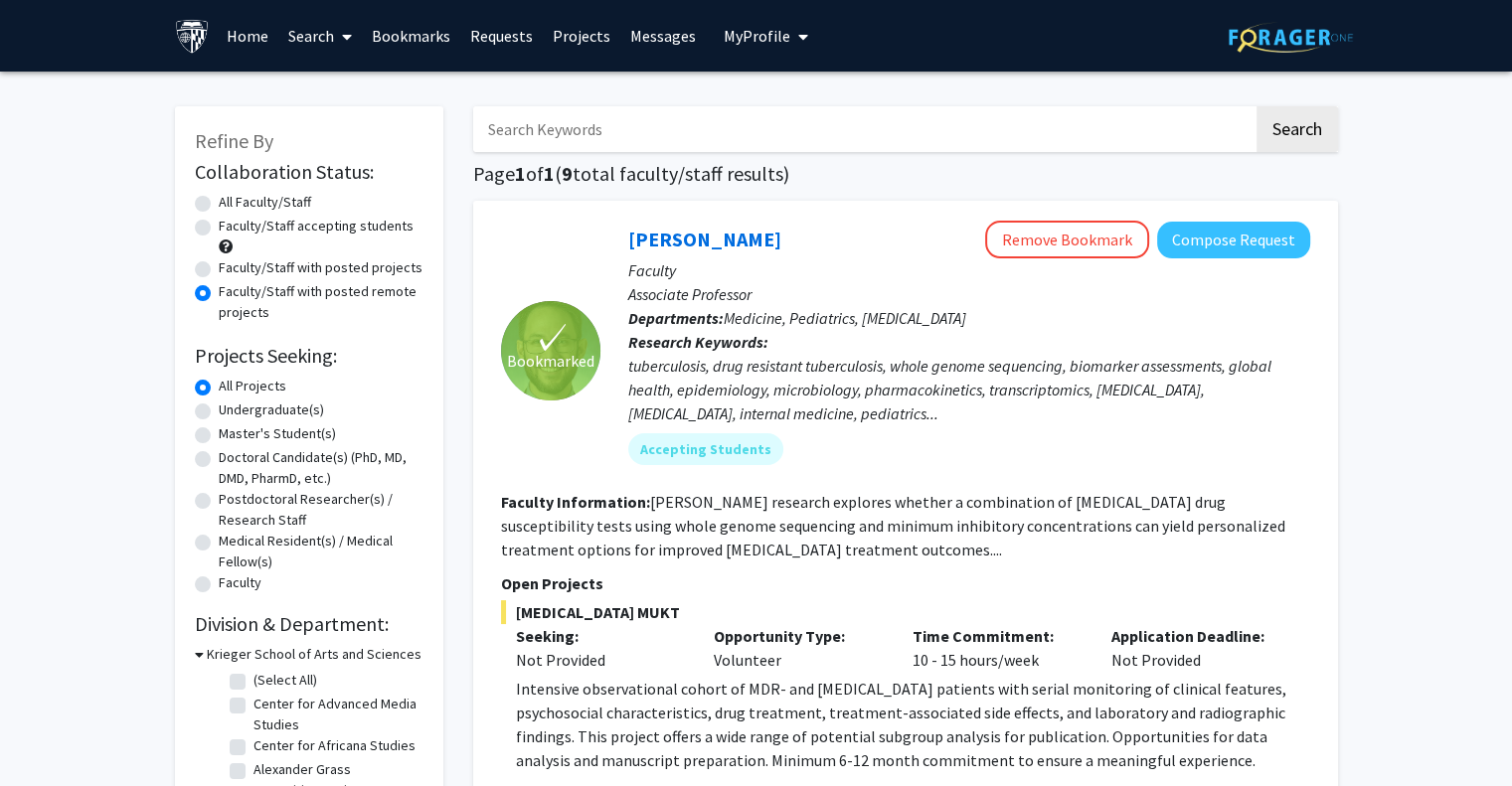 scroll, scrollTop: 6, scrollLeft: 0, axis: vertical 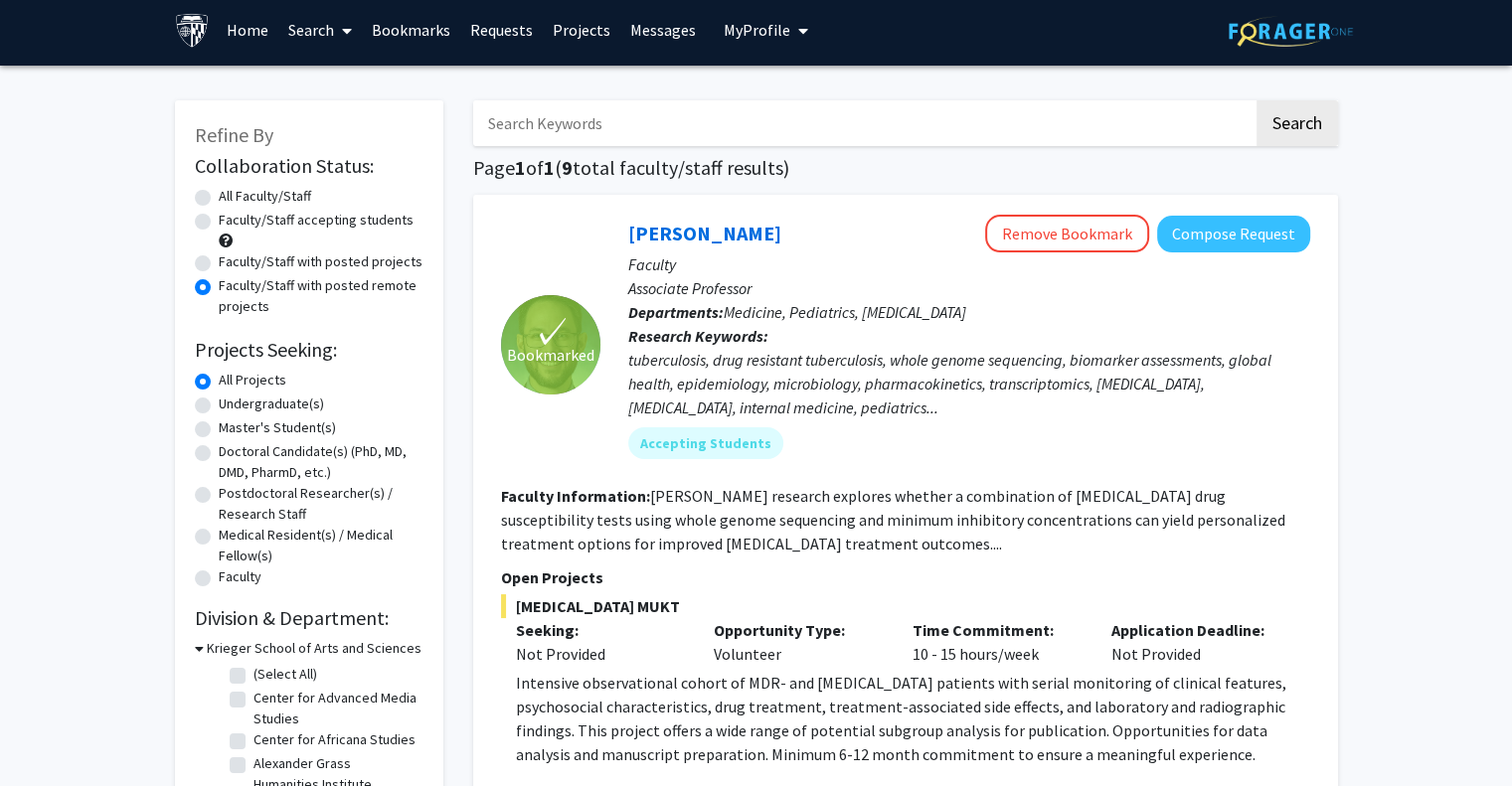 click on "Faculty/Staff with posted projects" 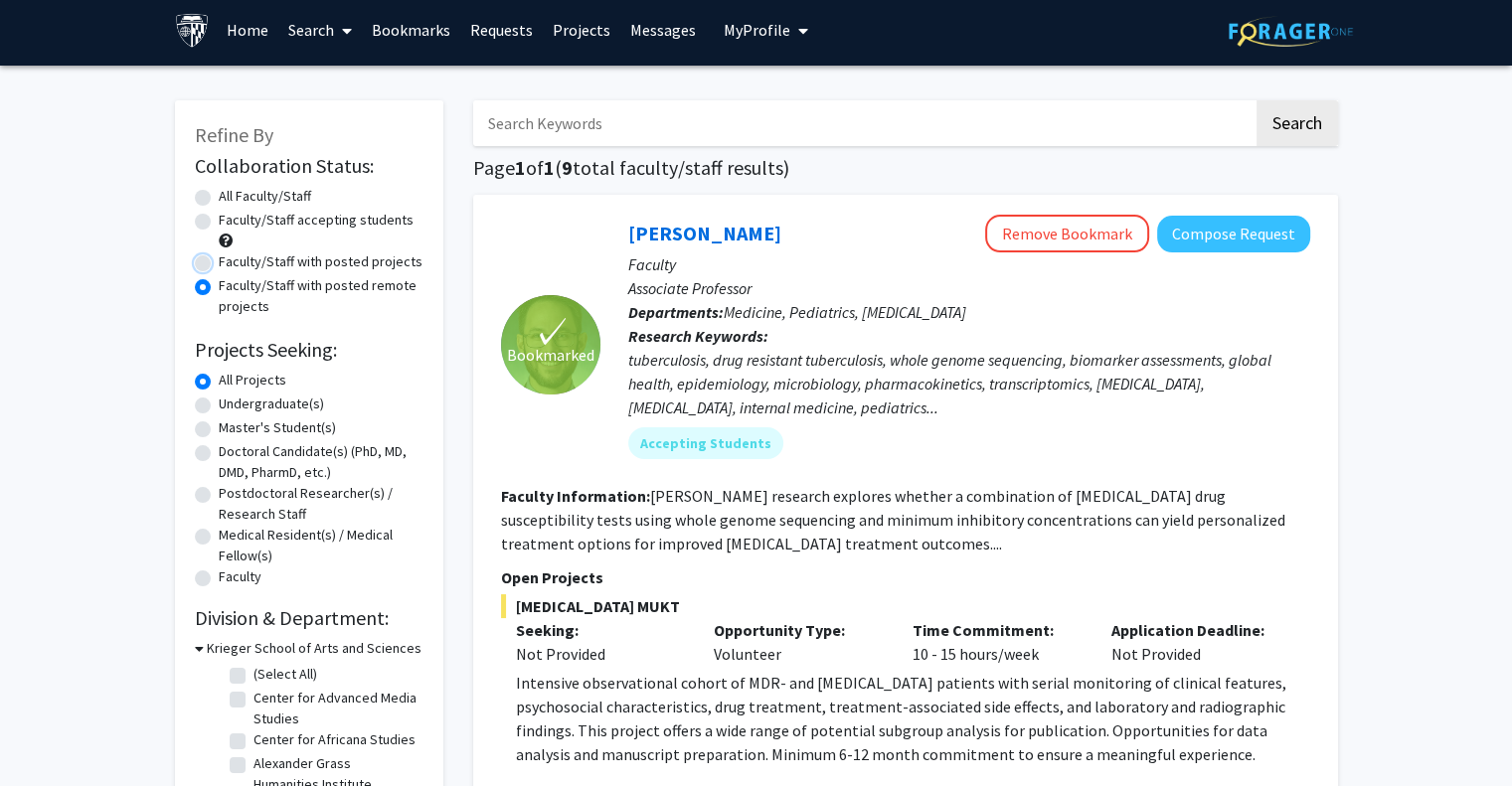click on "Faculty/Staff with posted projects" at bounding box center [225, 257] 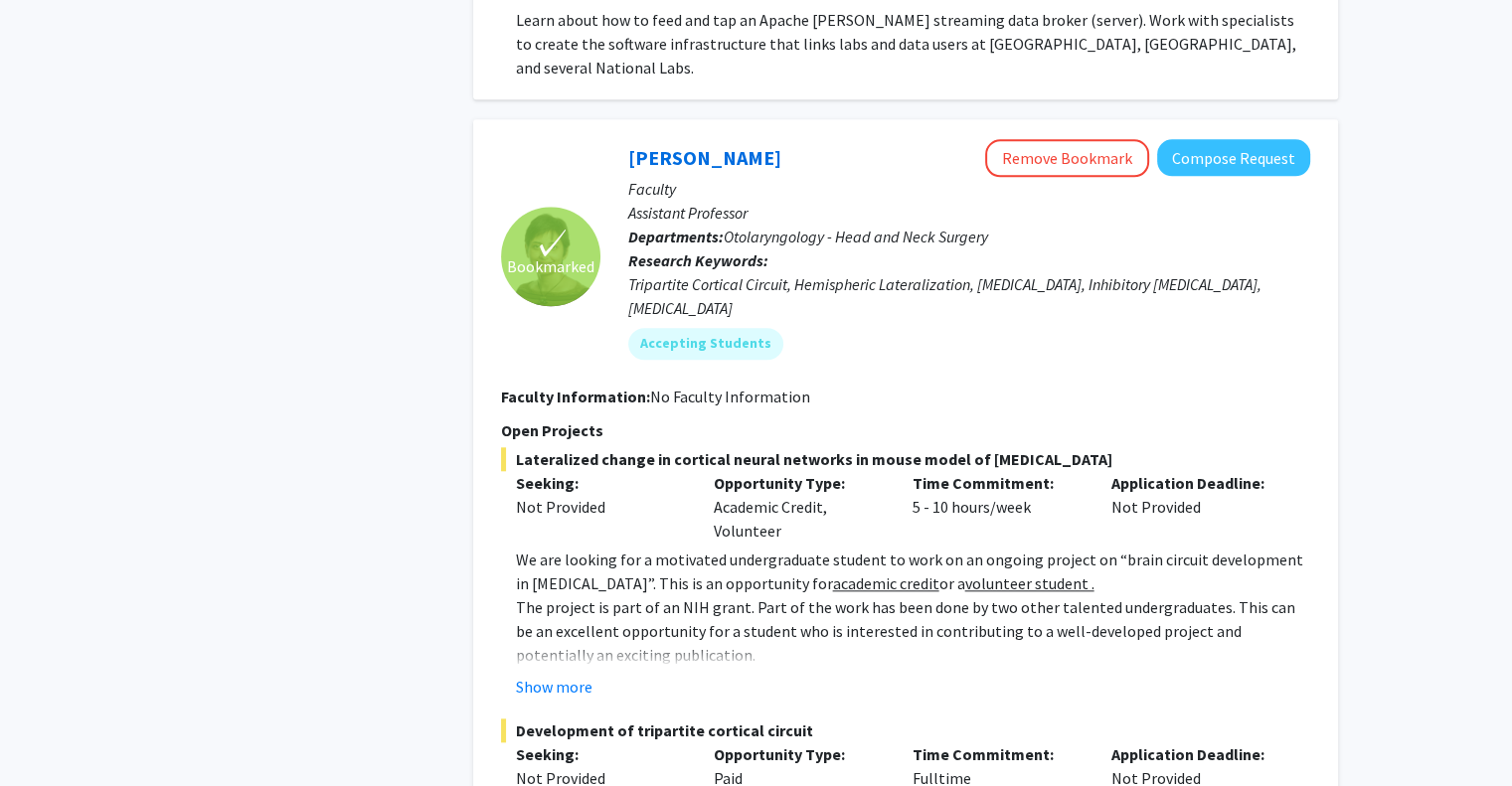 scroll, scrollTop: 2156, scrollLeft: 0, axis: vertical 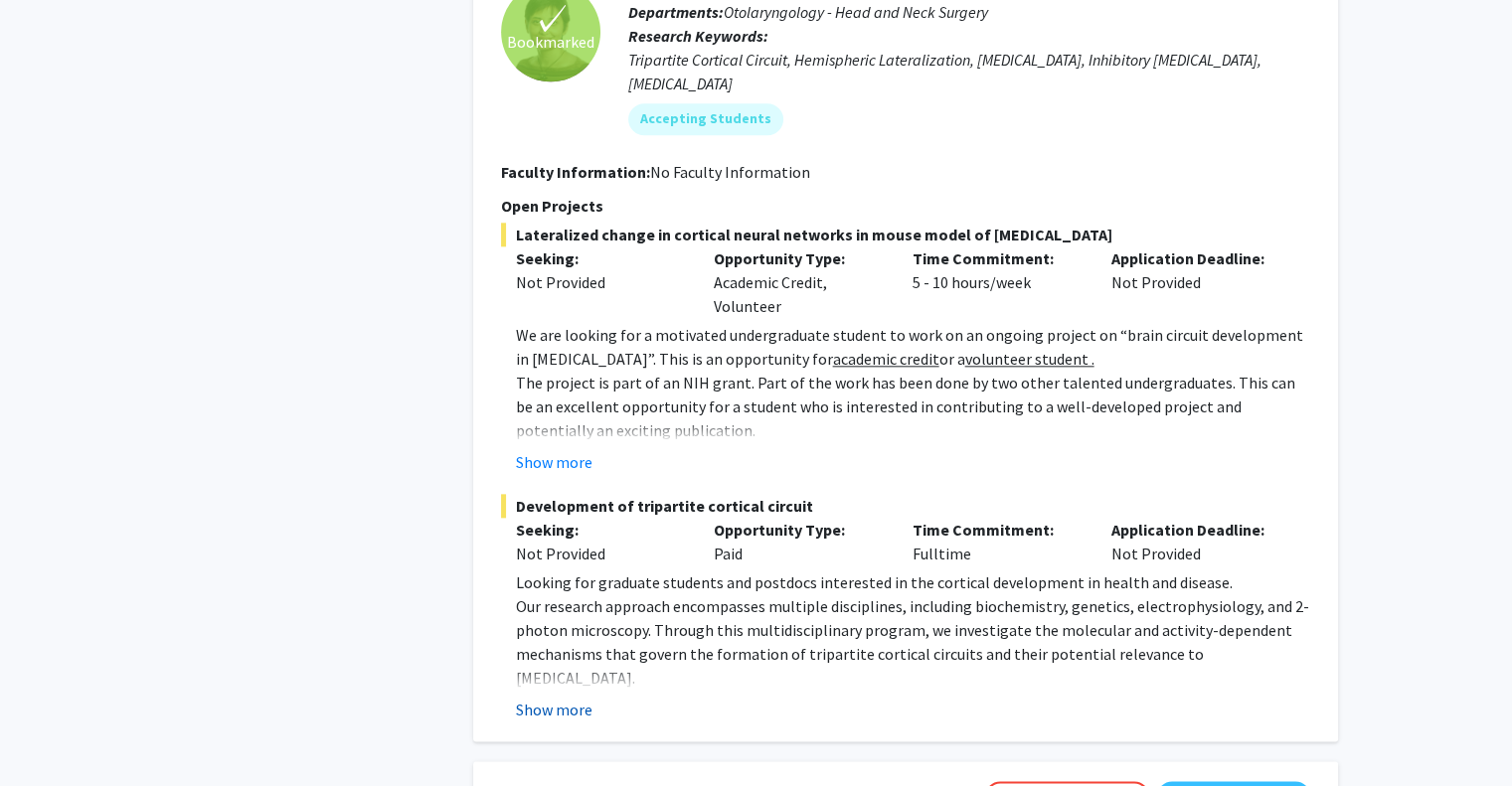 click on "Show more" 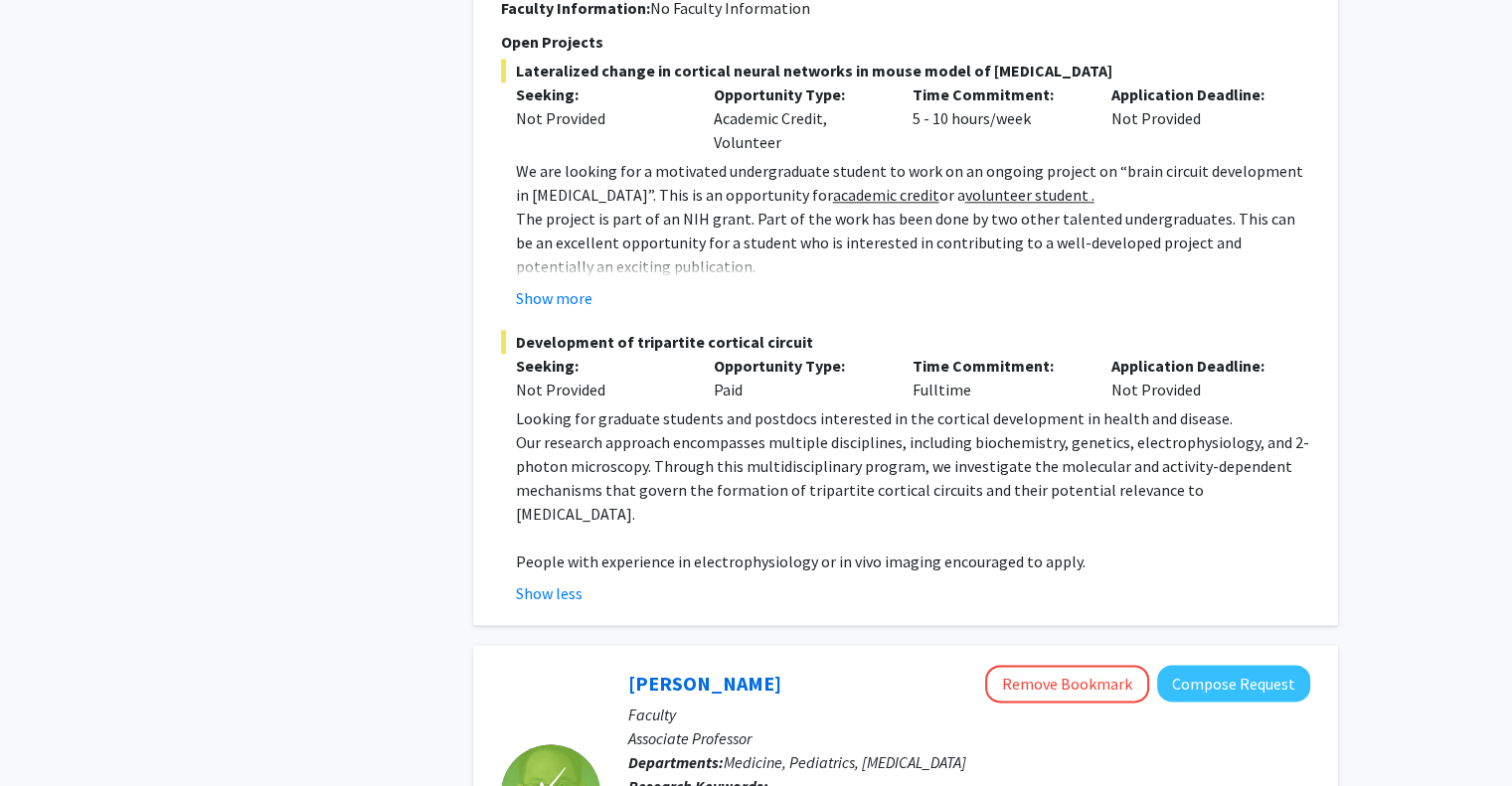 scroll, scrollTop: 2321, scrollLeft: 0, axis: vertical 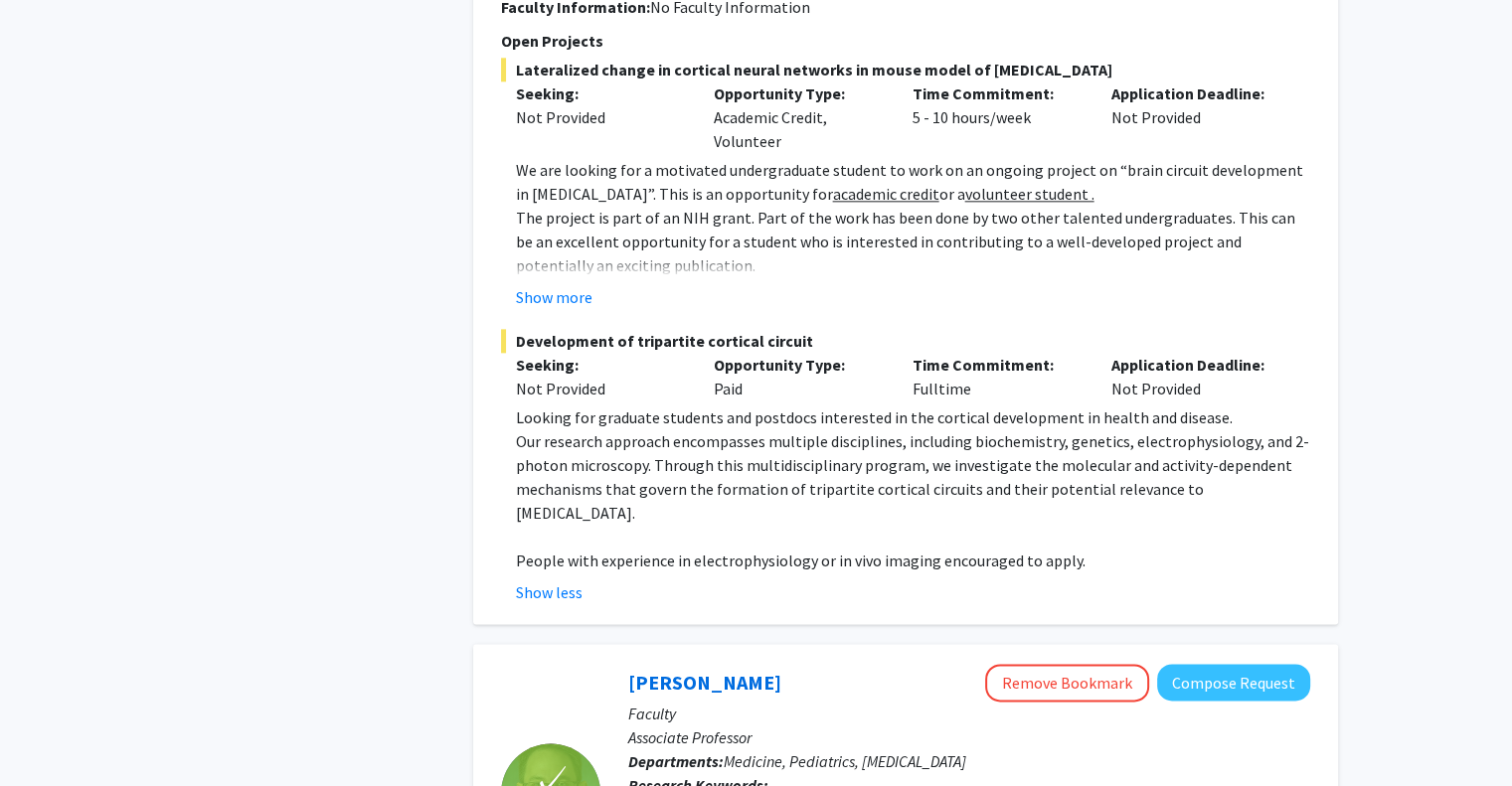 click on "People with experience in electrophysiology or in vivo imaging encouraged to apply." 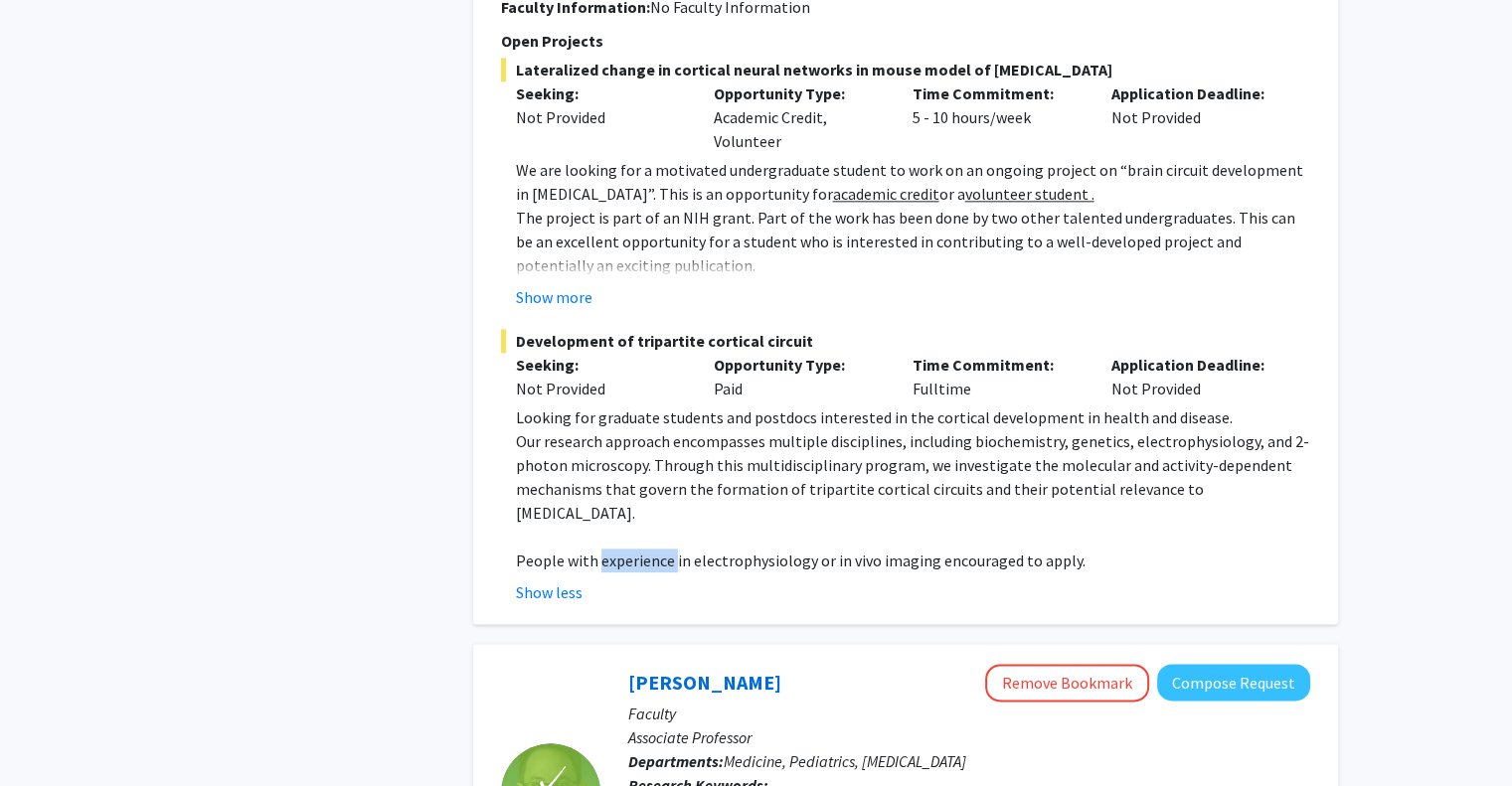 click on "People with experience in electrophysiology or in vivo imaging encouraged to apply." 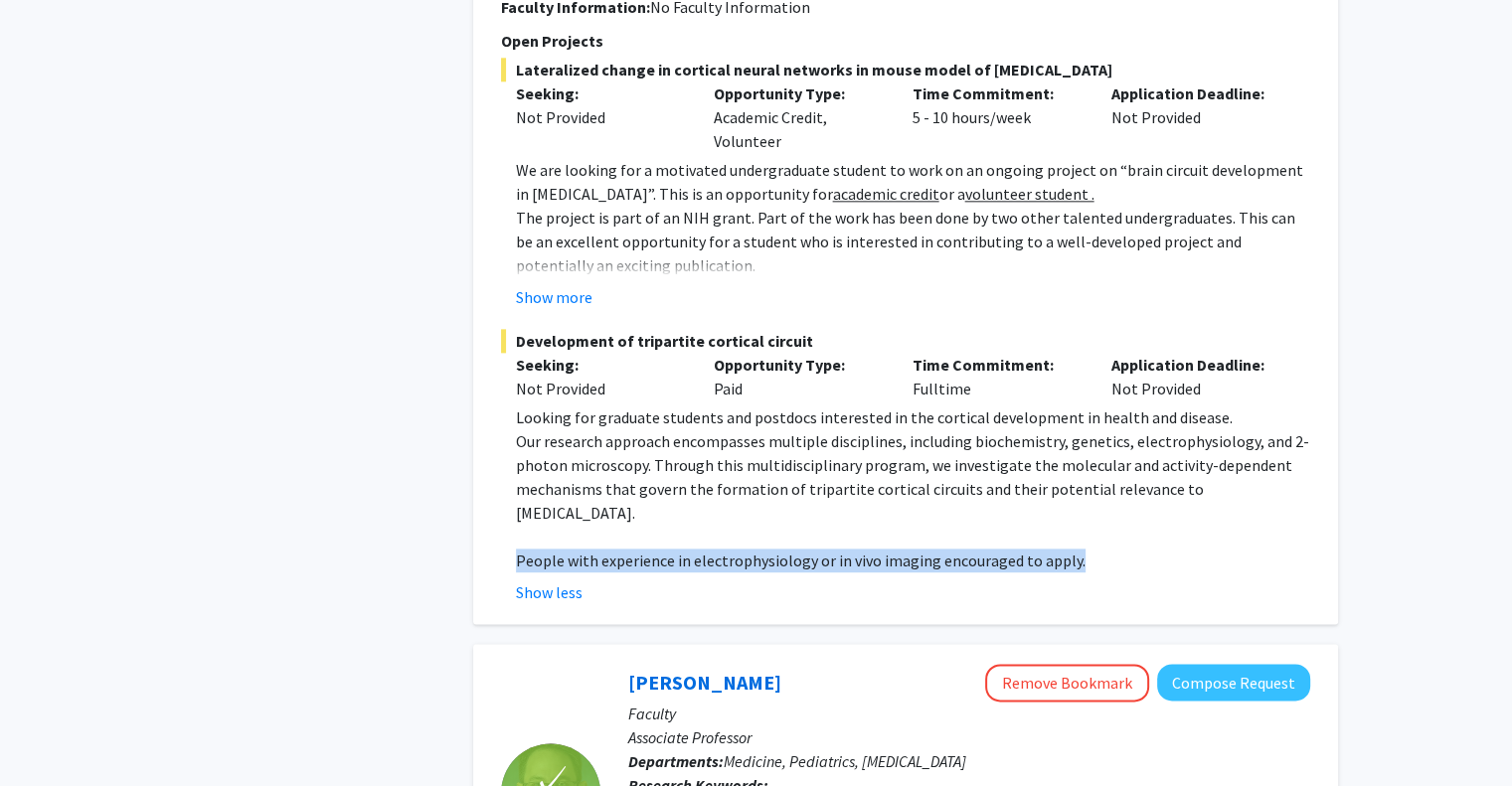 click on "People with experience in electrophysiology or in vivo imaging encouraged to apply." 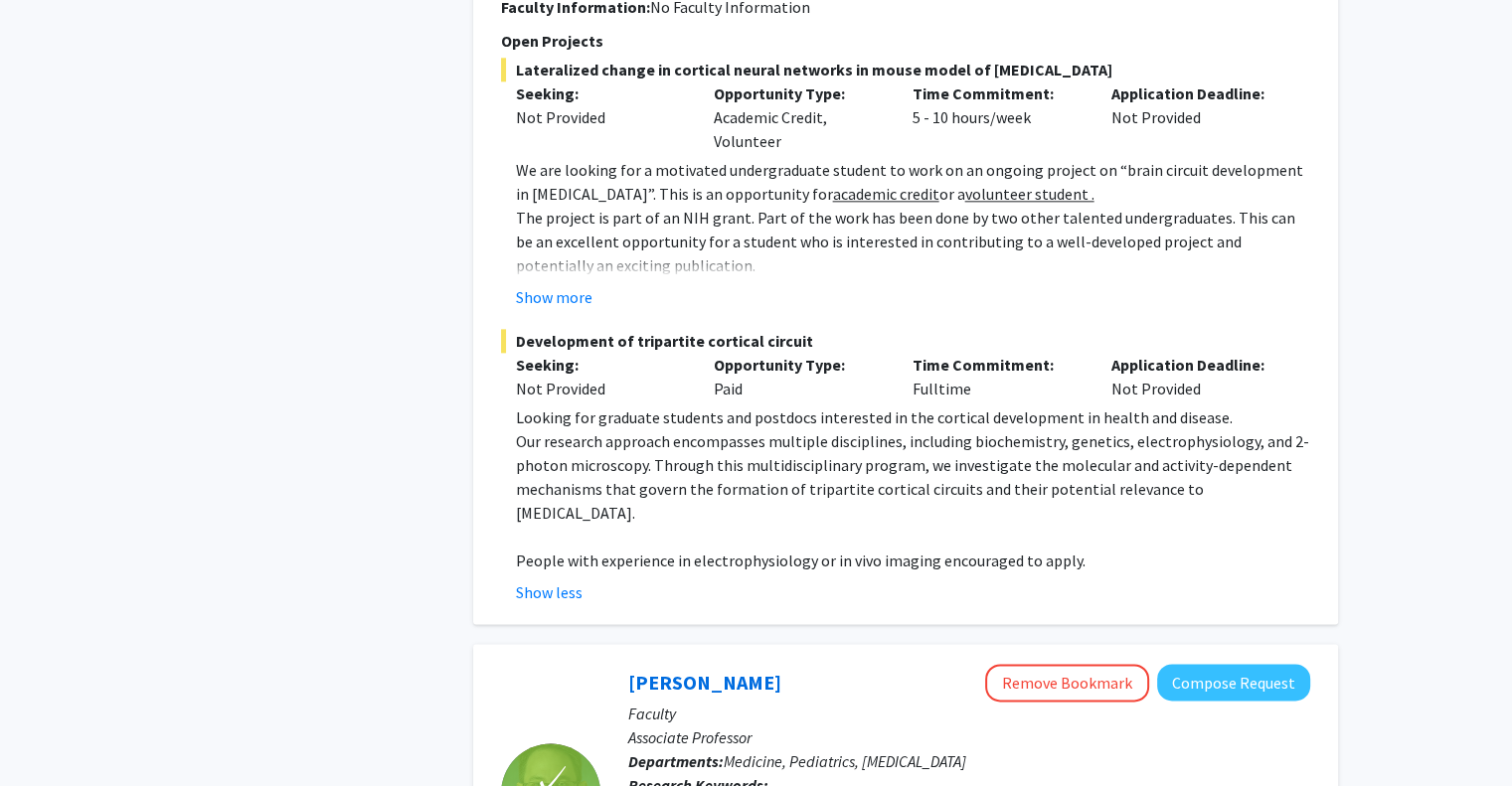click on "Our research approach encompasses multiple disciplines, including biochemistry, genetics, electrophysiology, and 2-photon microscopy. Through this multidisciplinary program, we investigate the molecular and activity-dependent mechanisms that govern the formation of tripartite cortical circuits and their potential relevance to [MEDICAL_DATA]." 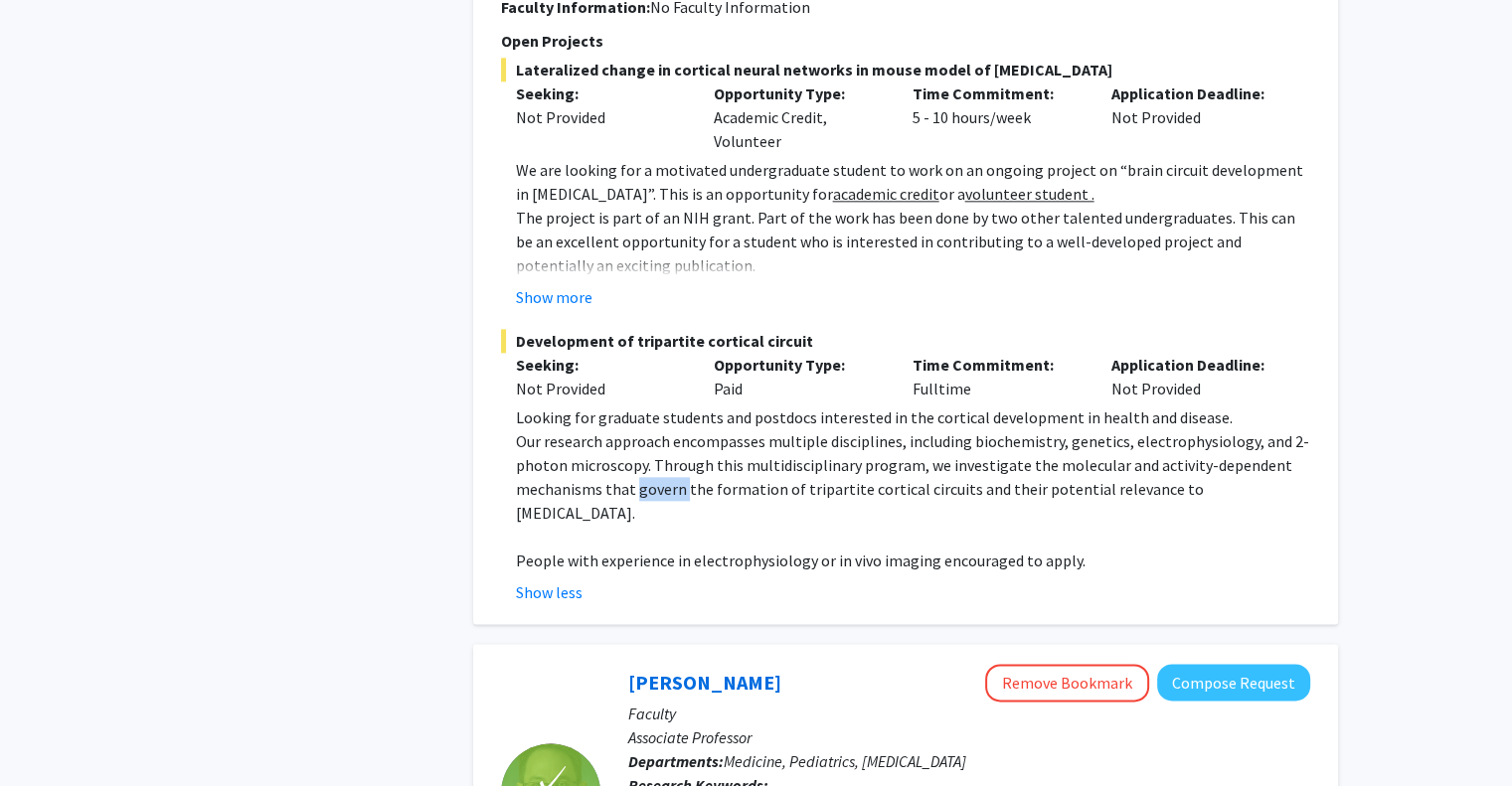 click on "Our research approach encompasses multiple disciplines, including biochemistry, genetics, electrophysiology, and 2-photon microscopy. Through this multidisciplinary program, we investigate the molecular and activity-dependent mechanisms that govern the formation of tripartite cortical circuits and their potential relevance to [MEDICAL_DATA]." 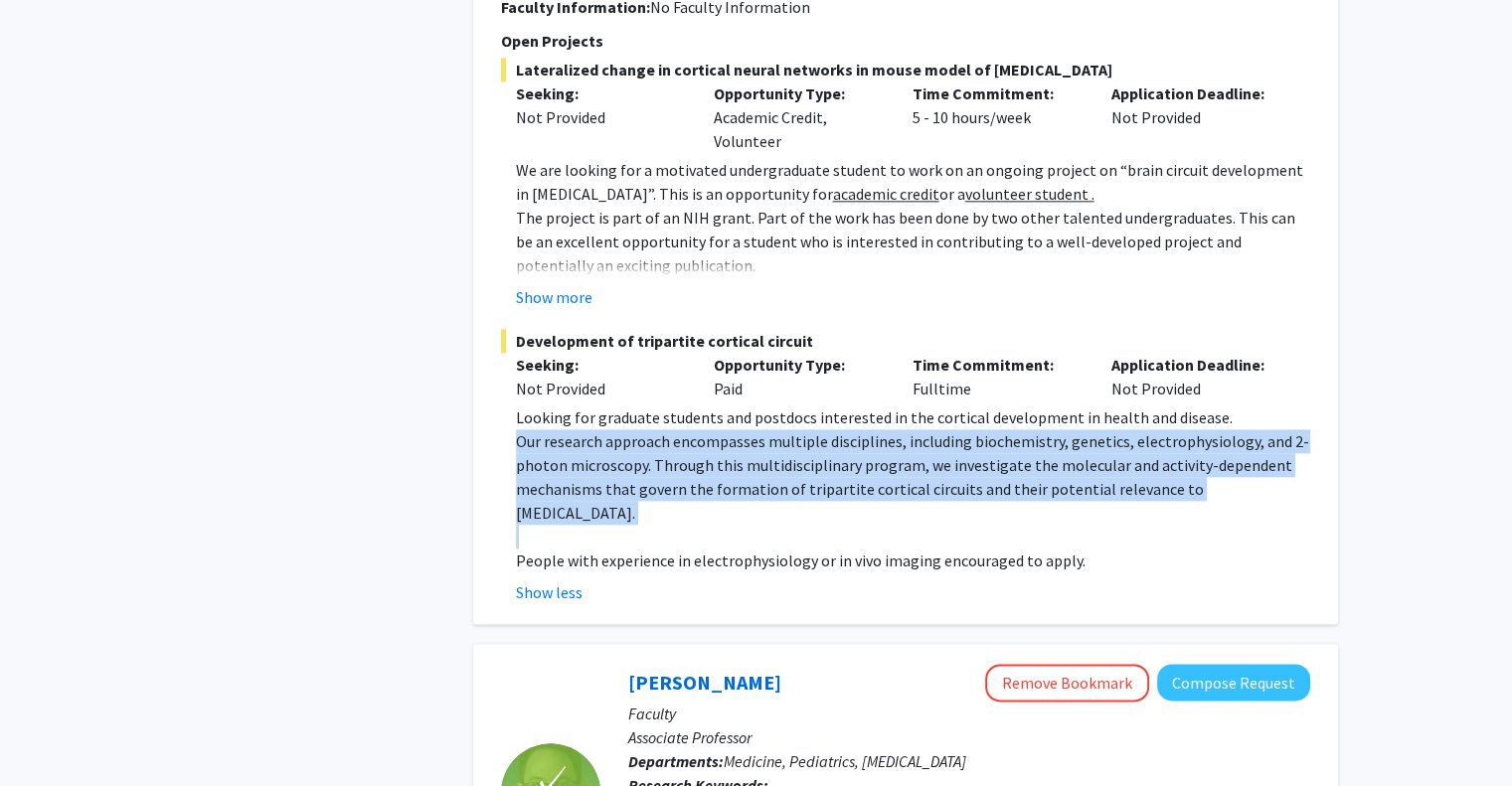 click on "Our research approach encompasses multiple disciplines, including biochemistry, genetics, electrophysiology, and 2-photon microscopy. Through this multidisciplinary program, we investigate the molecular and activity-dependent mechanisms that govern the formation of tripartite cortical circuits and their potential relevance to [MEDICAL_DATA]." 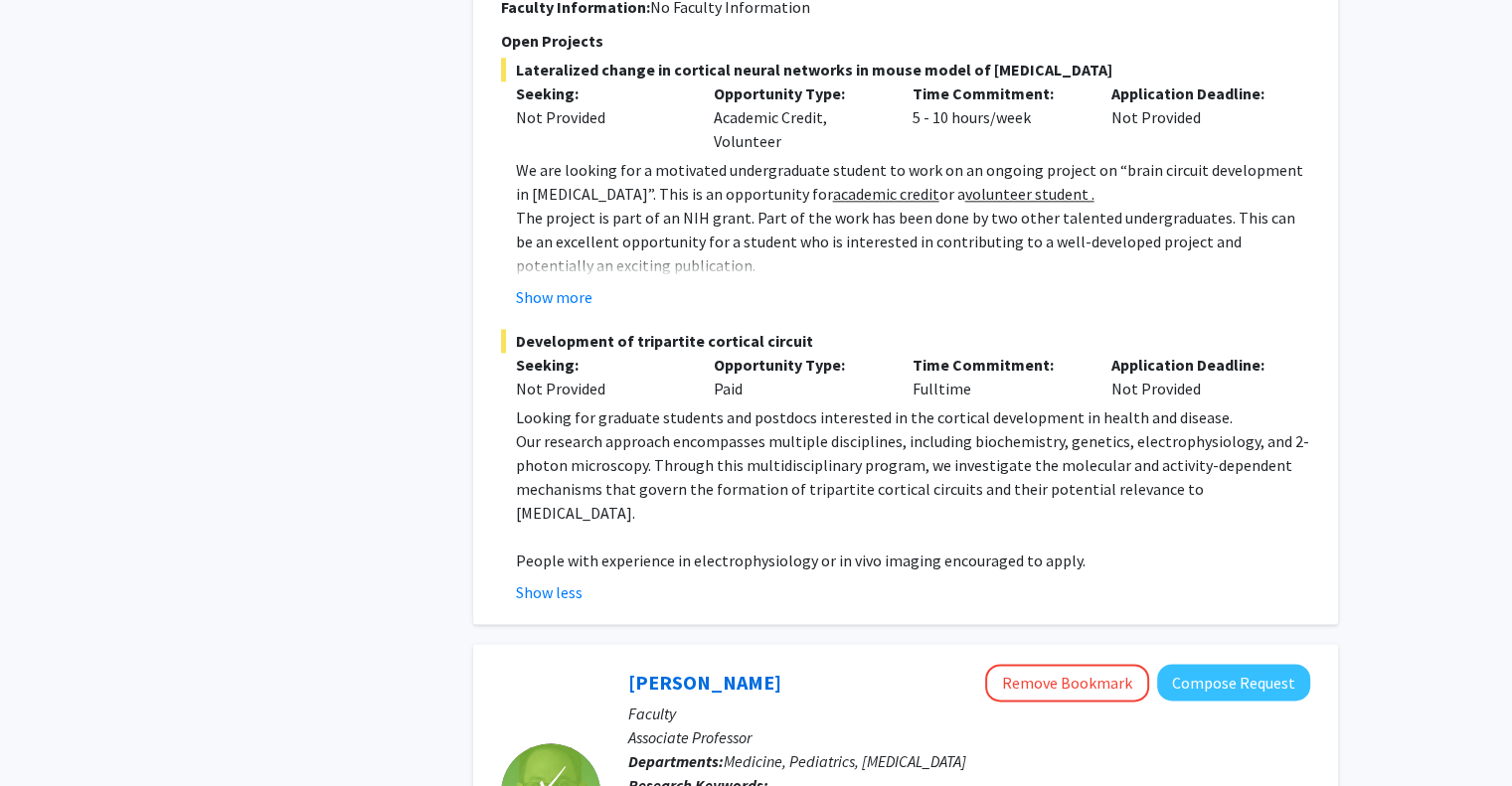 scroll, scrollTop: 2119, scrollLeft: 0, axis: vertical 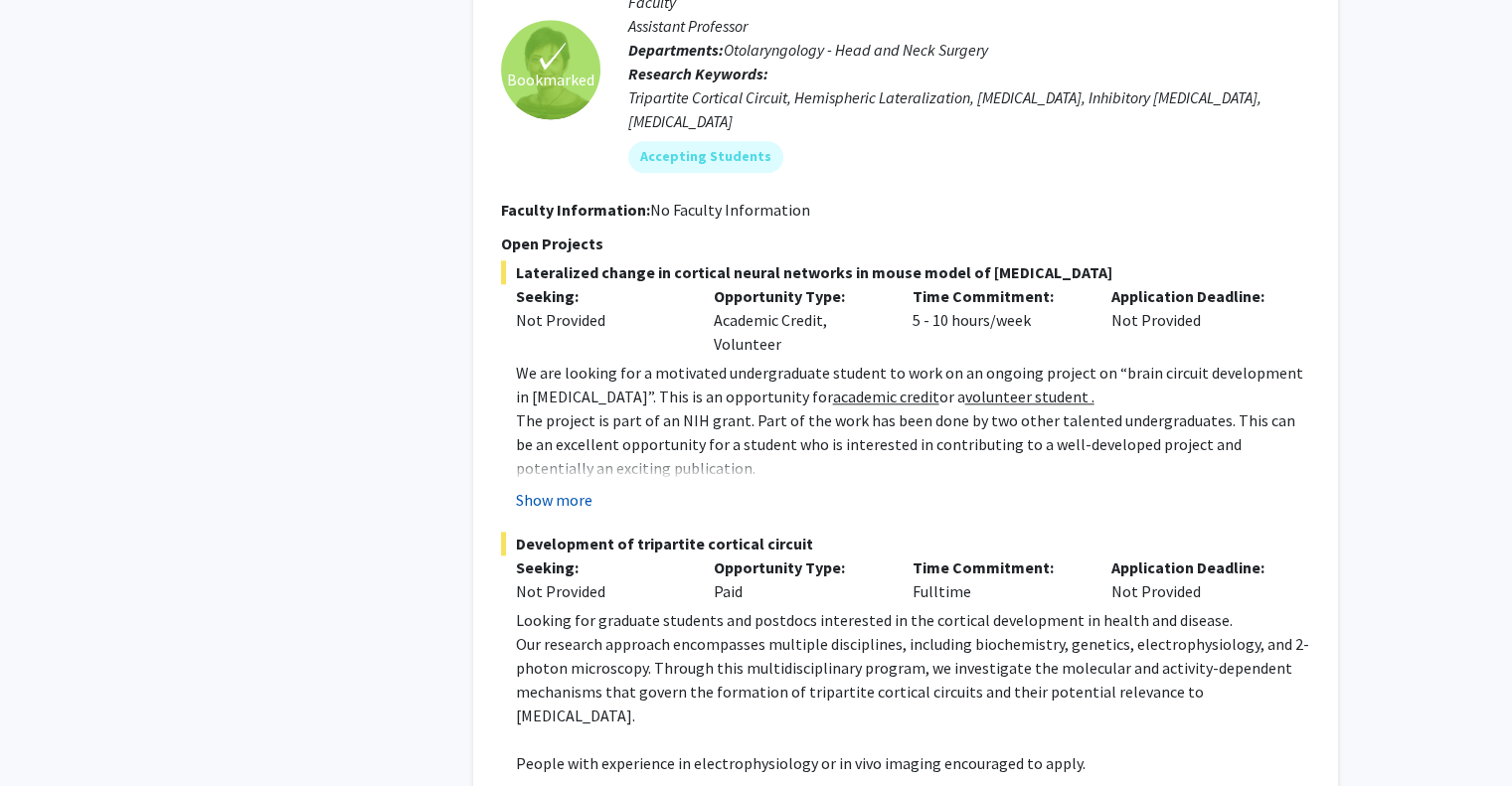 click on "Show more" 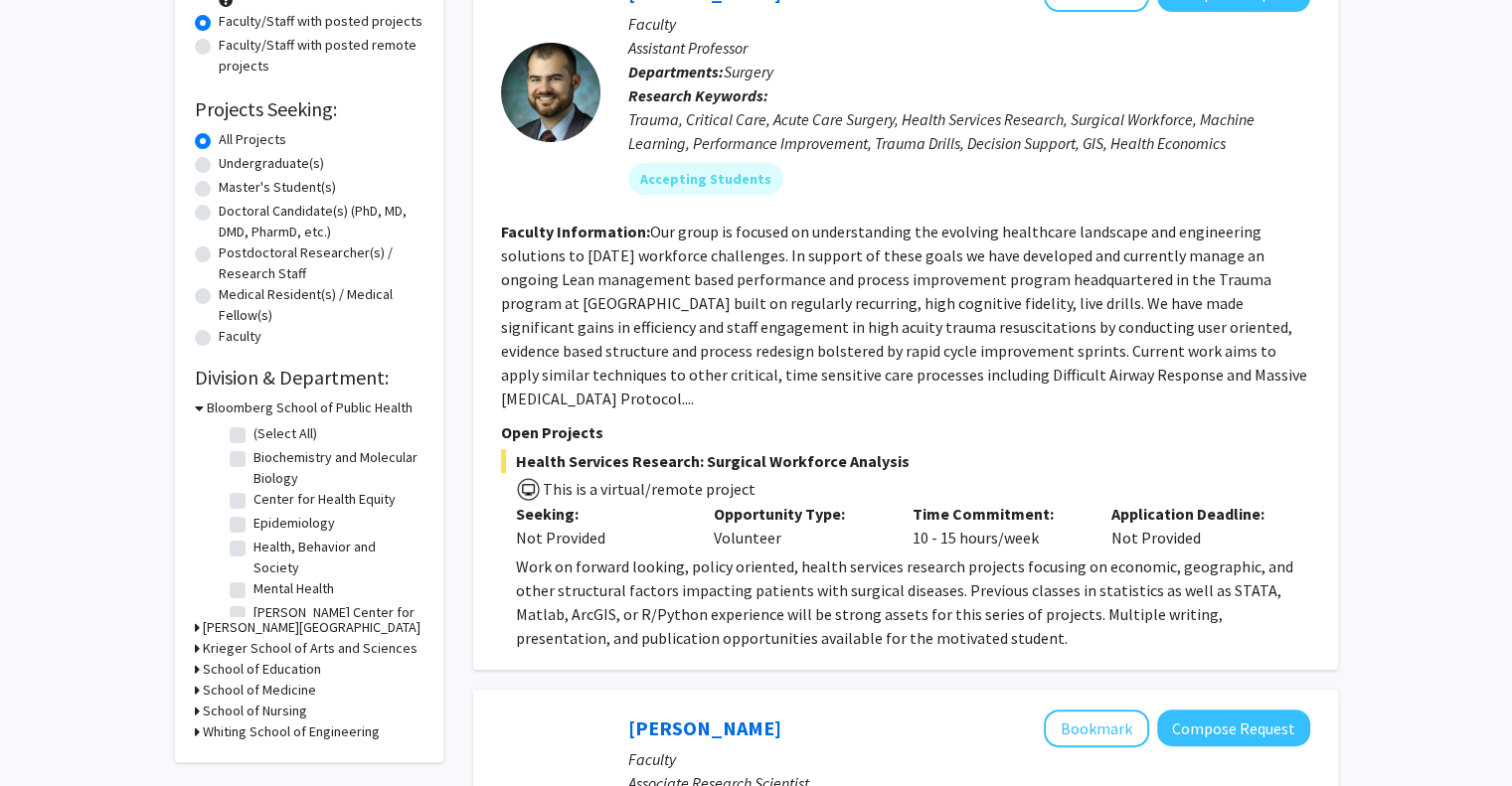 scroll, scrollTop: 0, scrollLeft: 0, axis: both 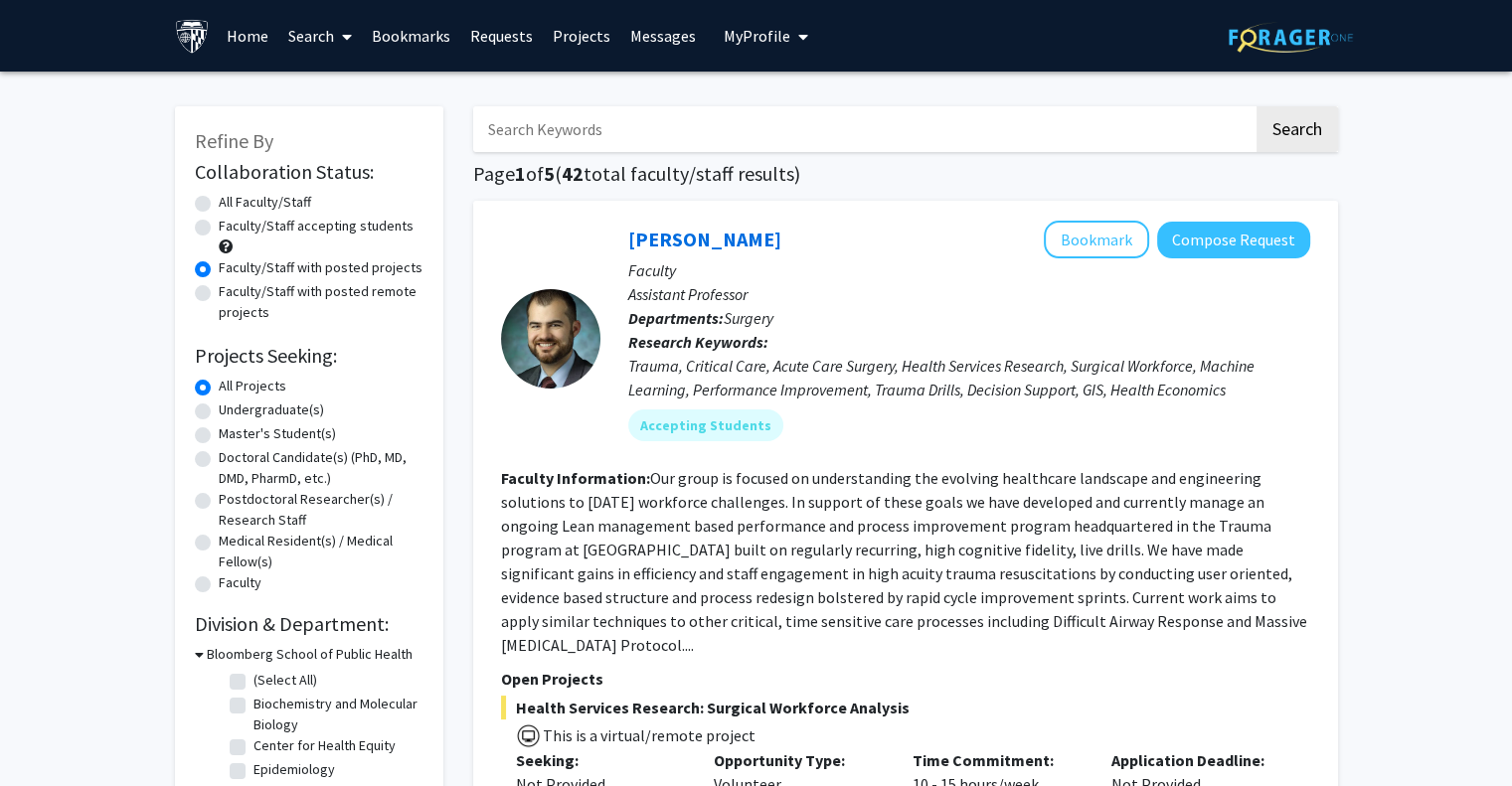 click on "All Faculty/Staff" 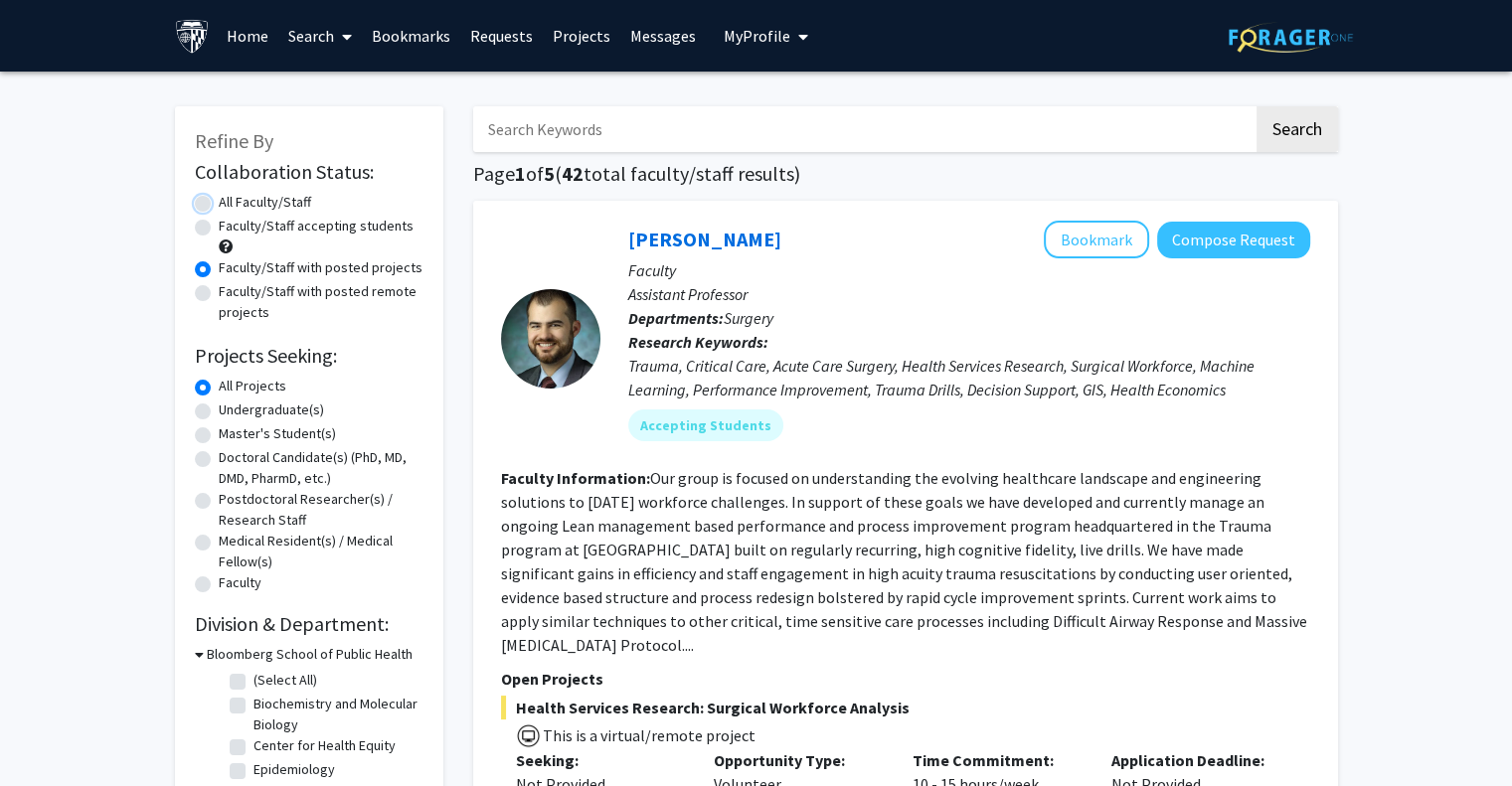 click on "All Faculty/Staff" at bounding box center (225, 198) 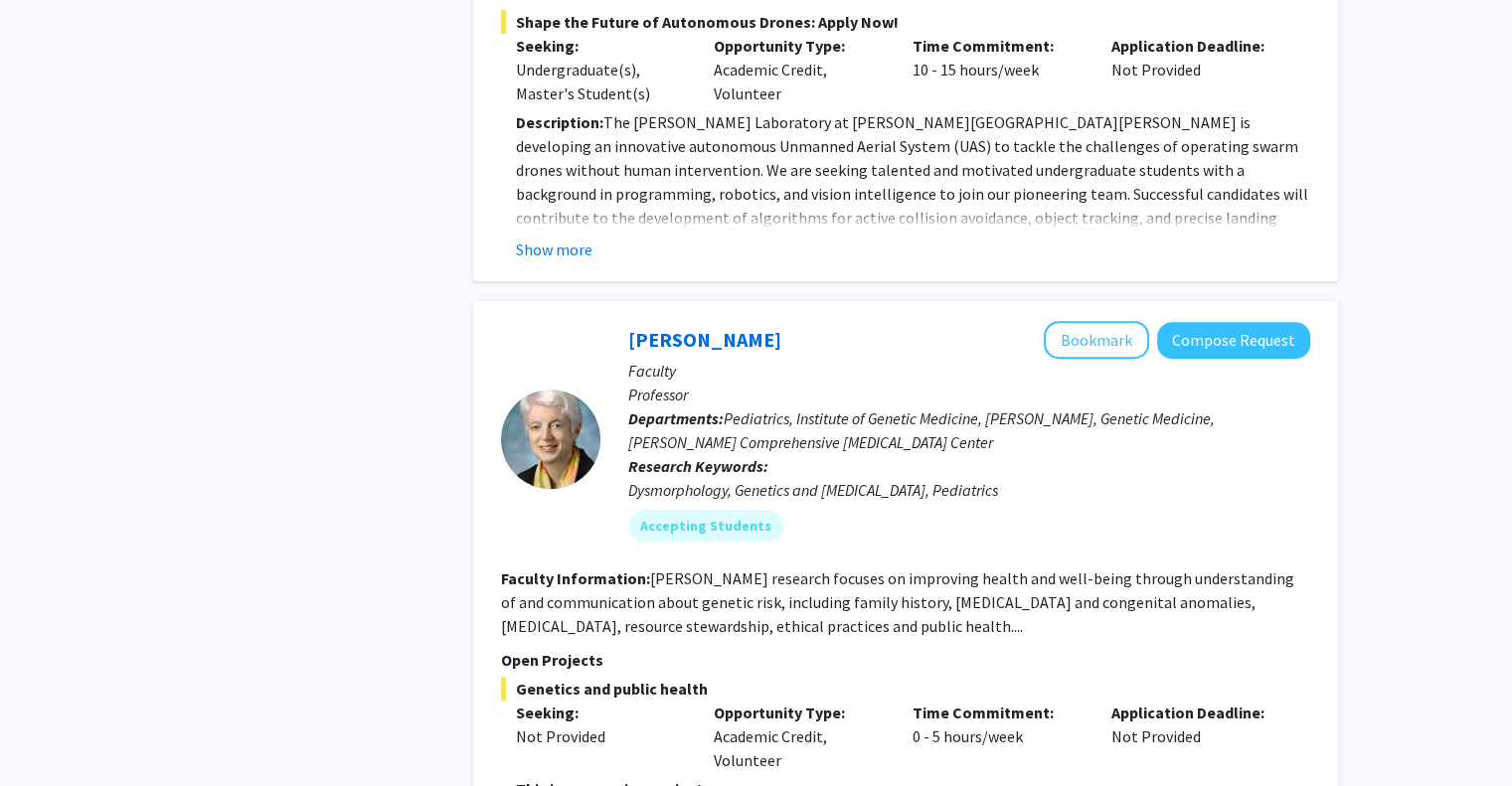 scroll, scrollTop: 8661, scrollLeft: 0, axis: vertical 